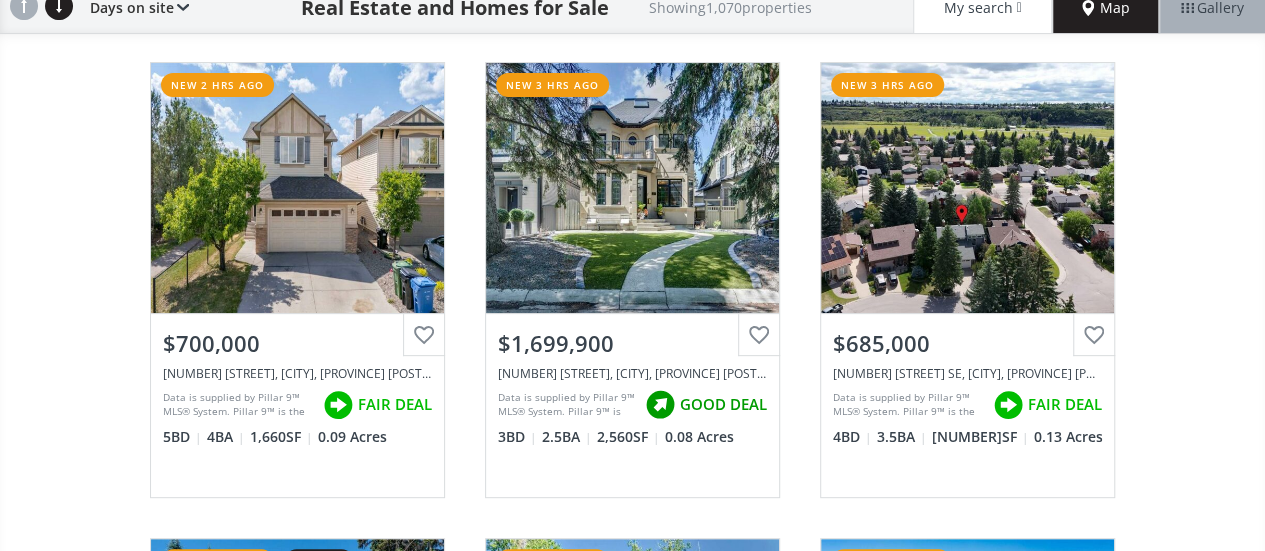 scroll, scrollTop: 187, scrollLeft: 0, axis: vertical 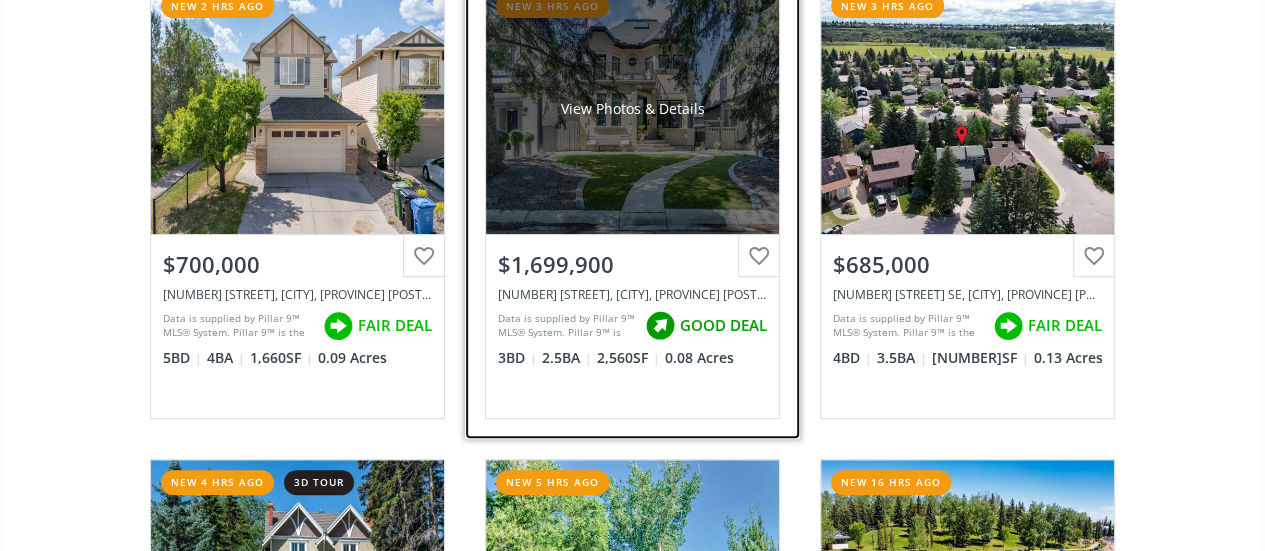 click on "View Photos & Details" at bounding box center (632, 109) 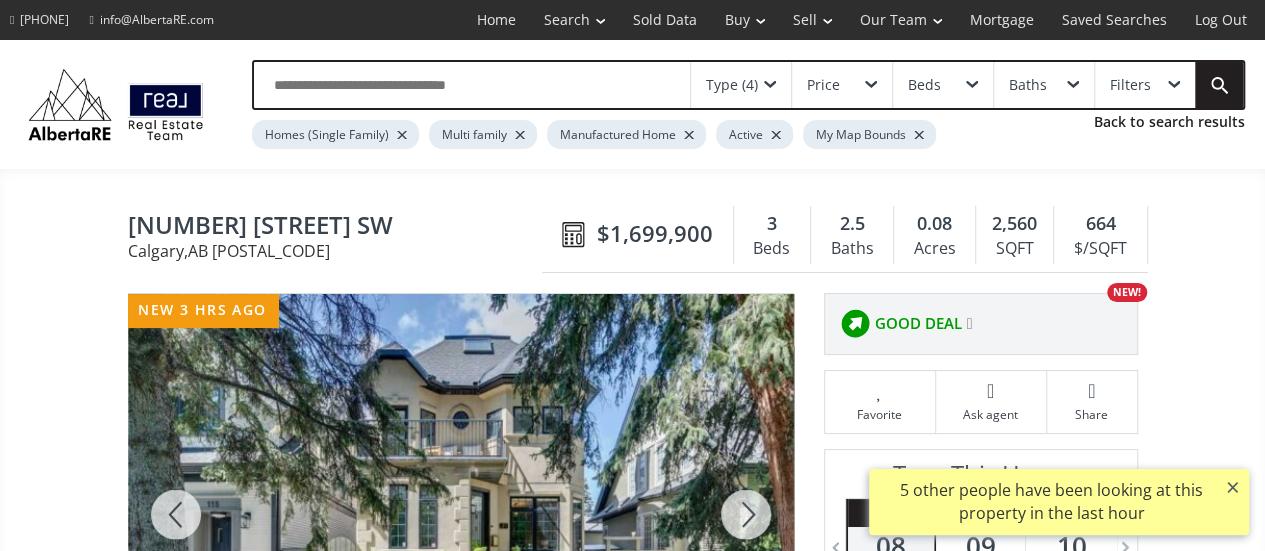 scroll, scrollTop: 236, scrollLeft: 0, axis: vertical 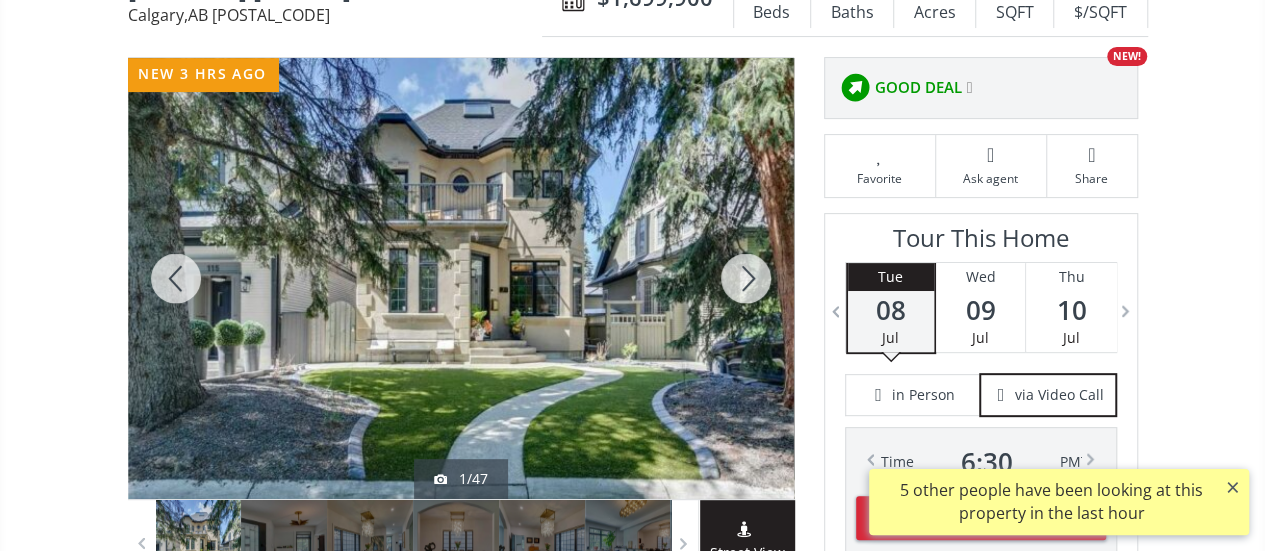 click at bounding box center (746, 278) 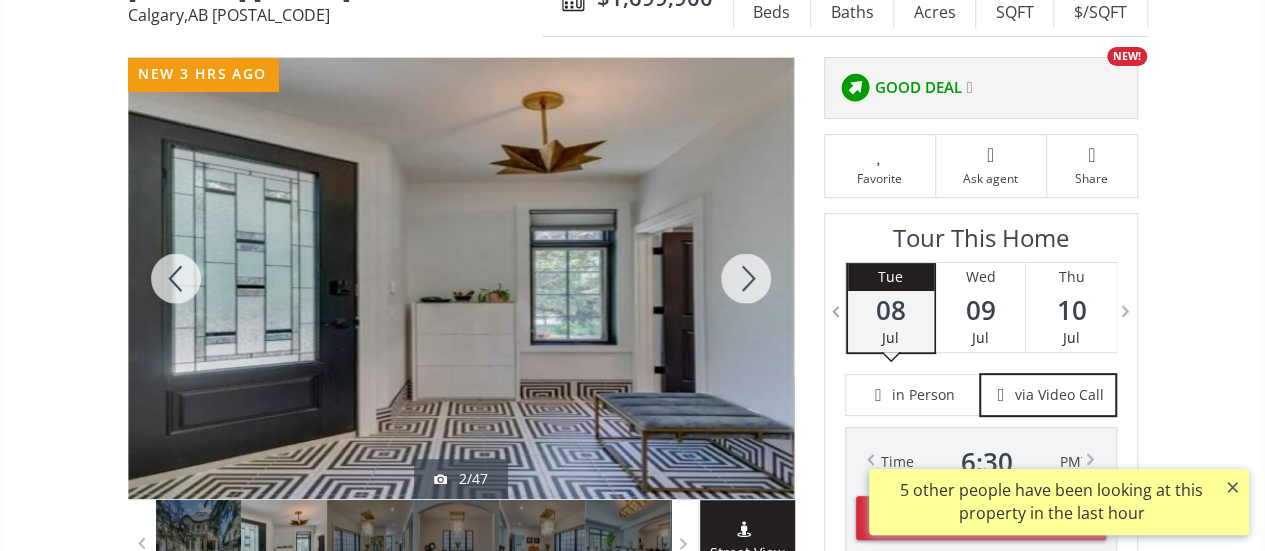 click at bounding box center (746, 278) 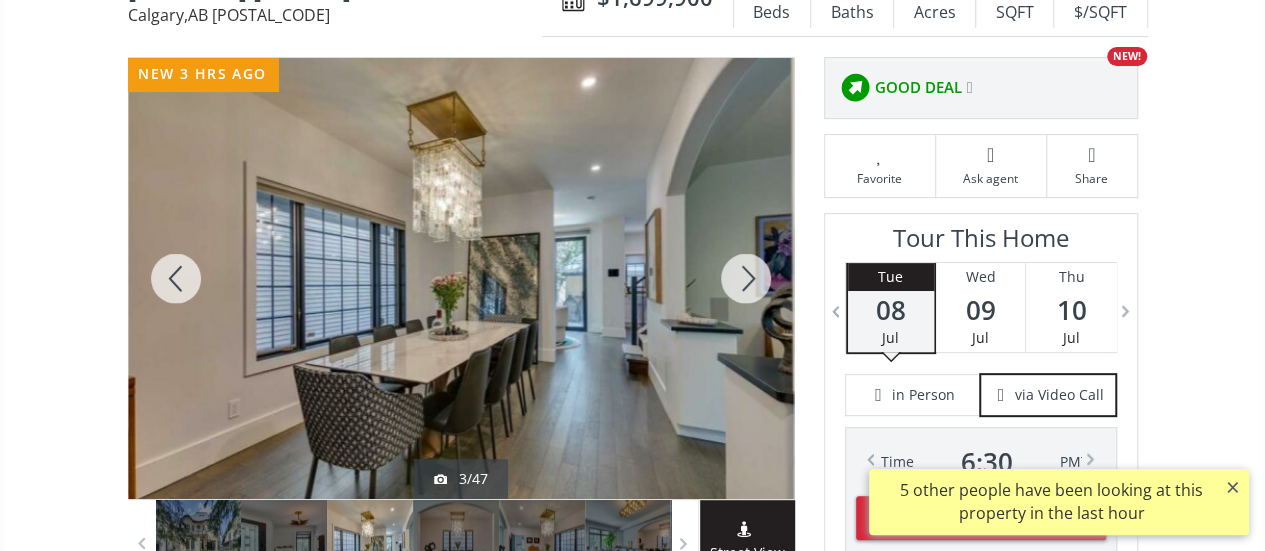 click at bounding box center [746, 278] 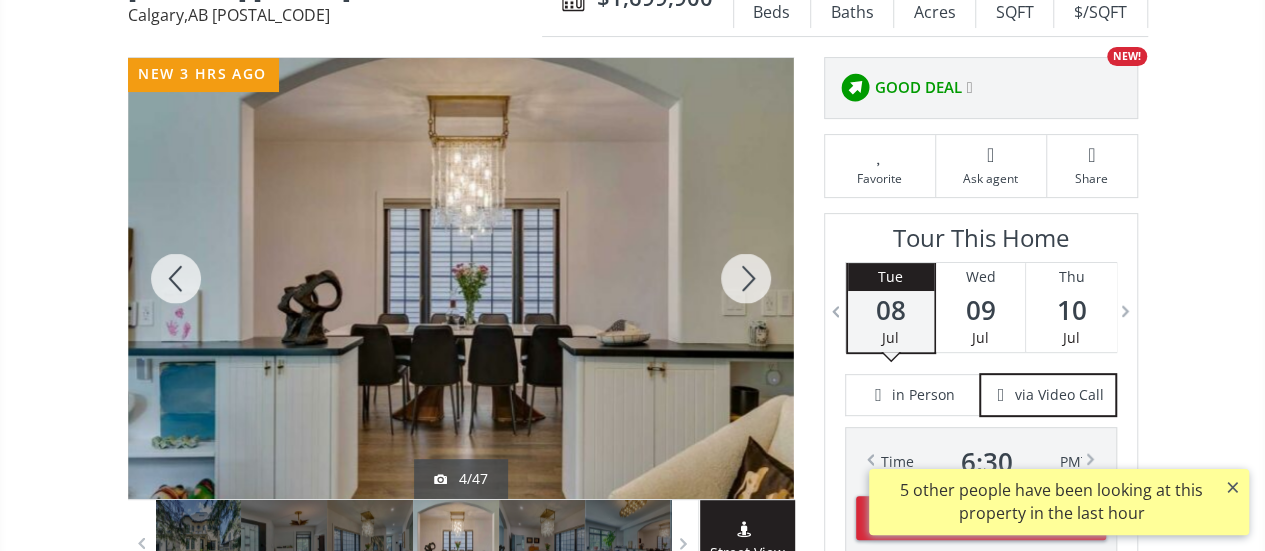 click at bounding box center [746, 278] 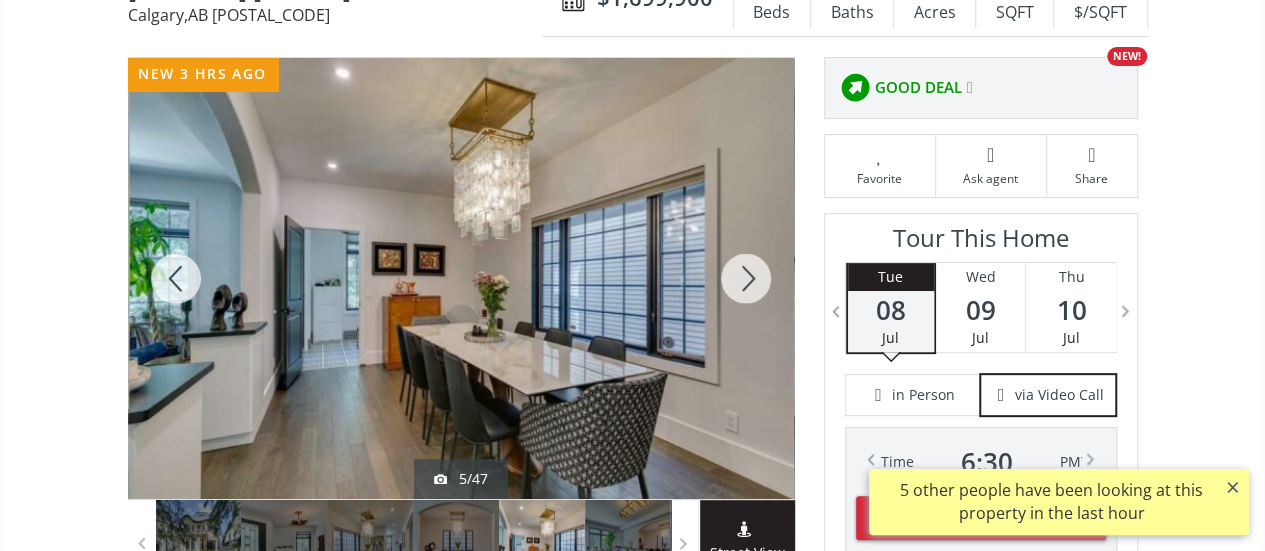 click at bounding box center (746, 278) 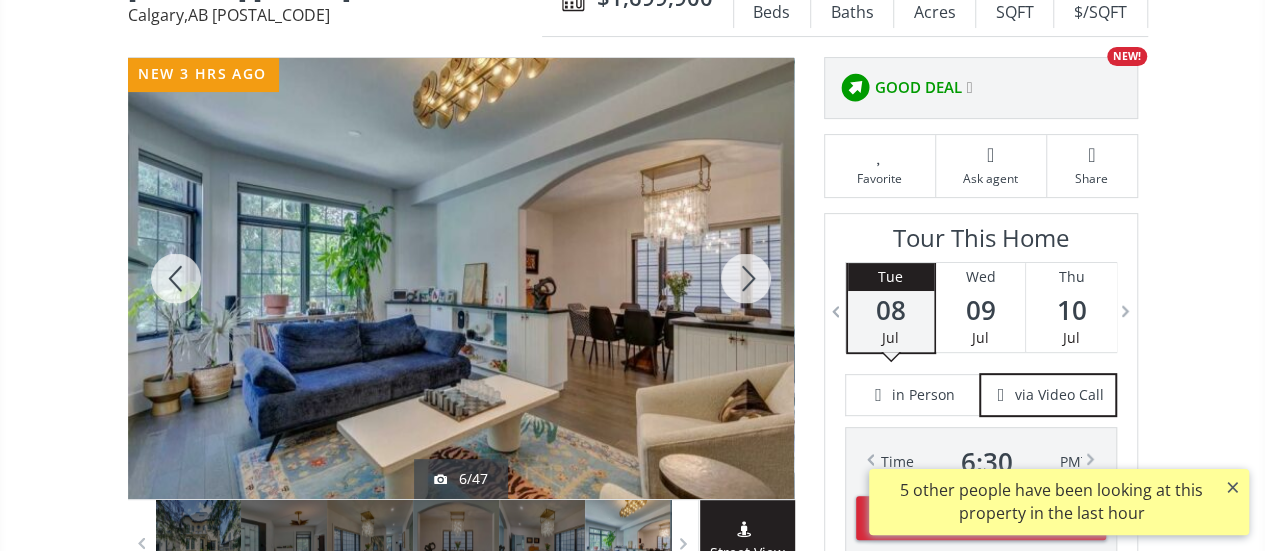 click at bounding box center (746, 278) 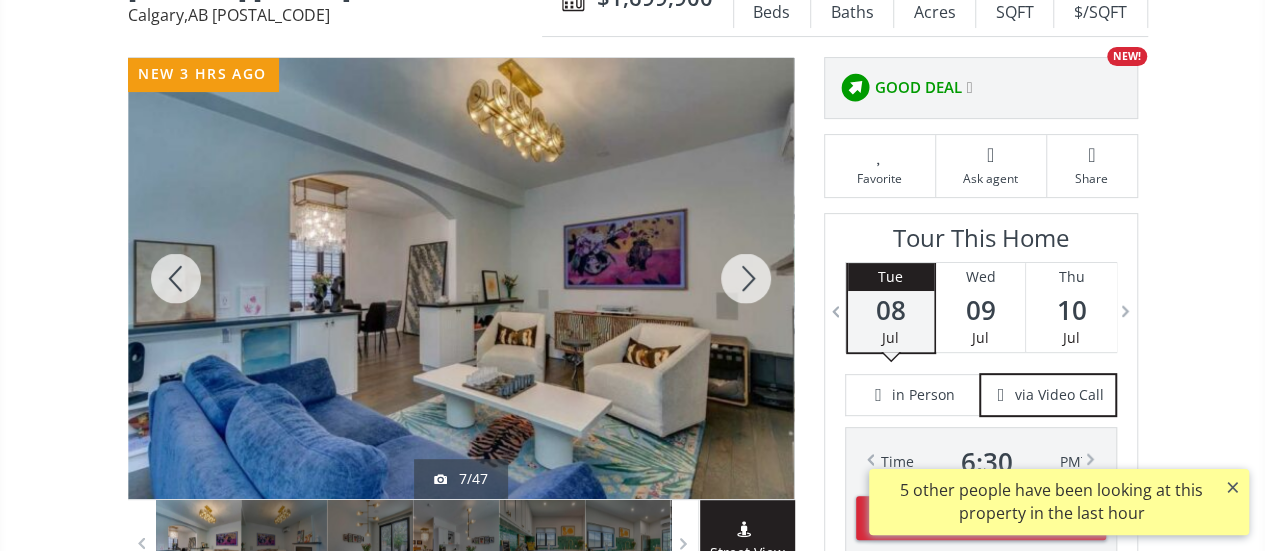 click at bounding box center [746, 278] 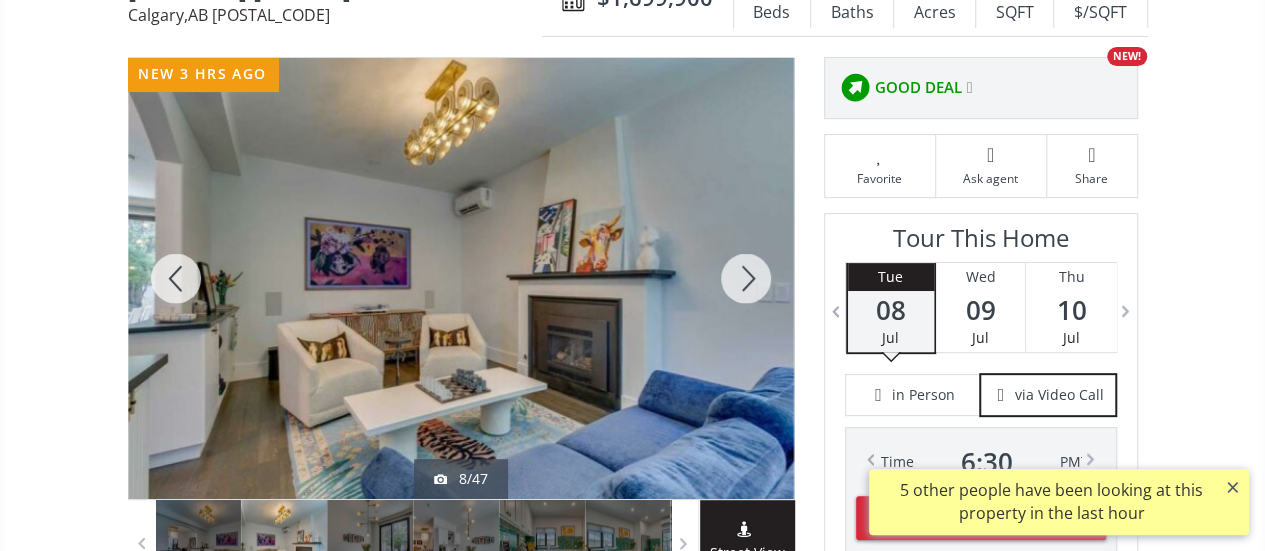 click at bounding box center (746, 278) 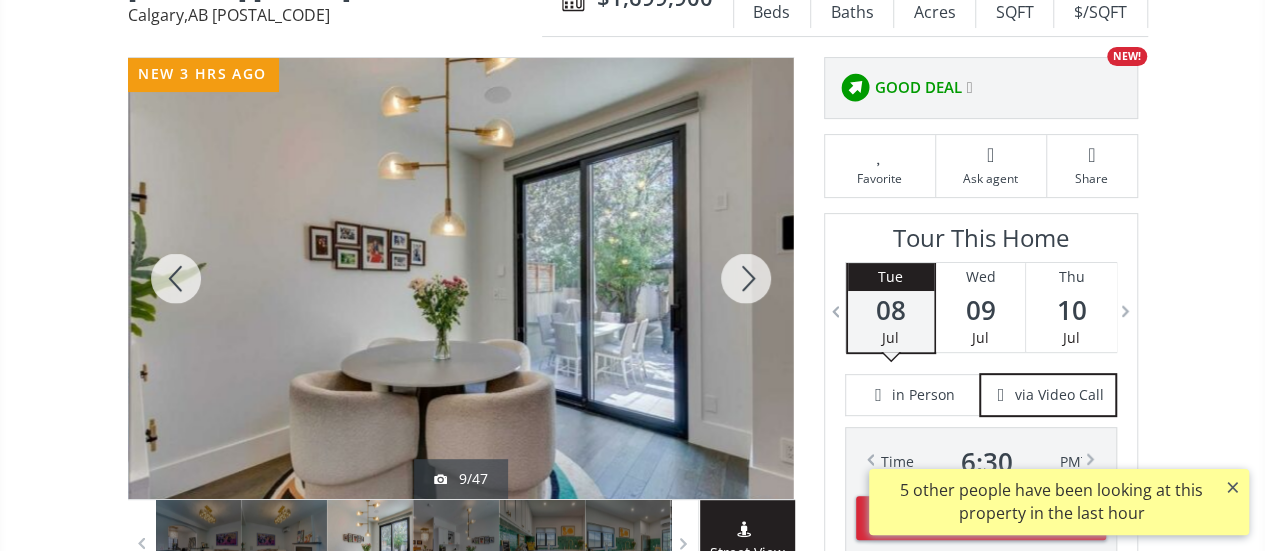 click at bounding box center (746, 278) 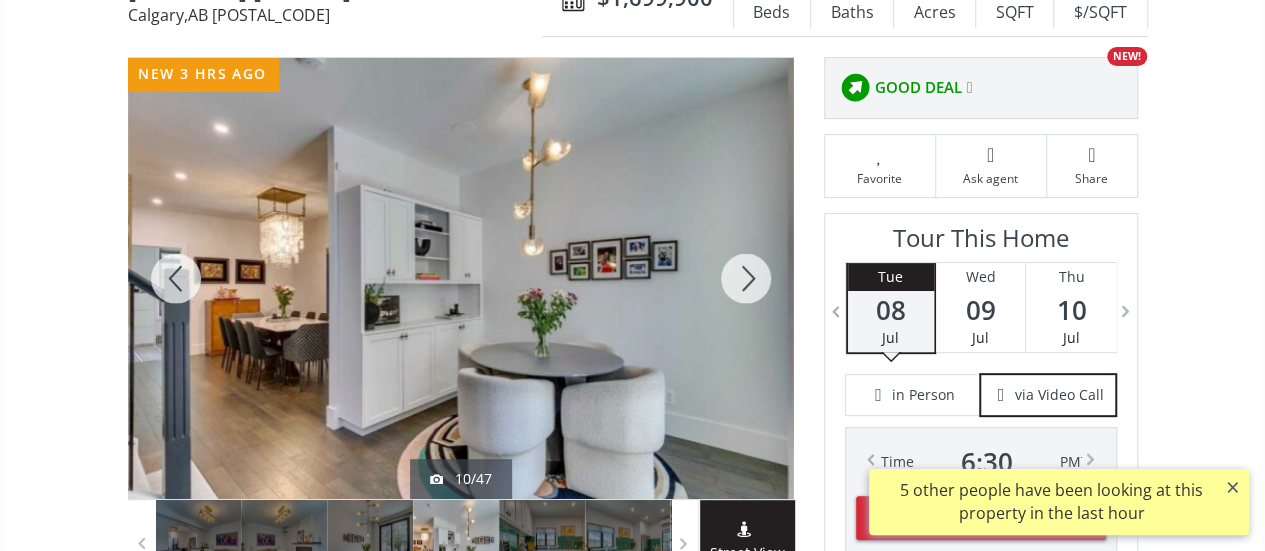 click at bounding box center [746, 278] 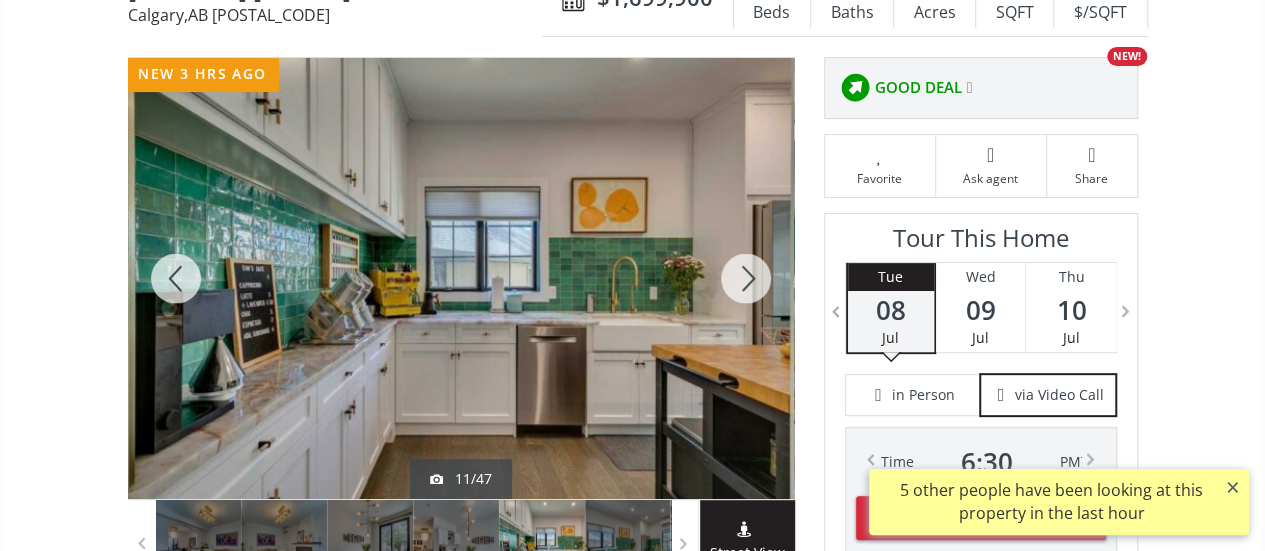 click at bounding box center [746, 278] 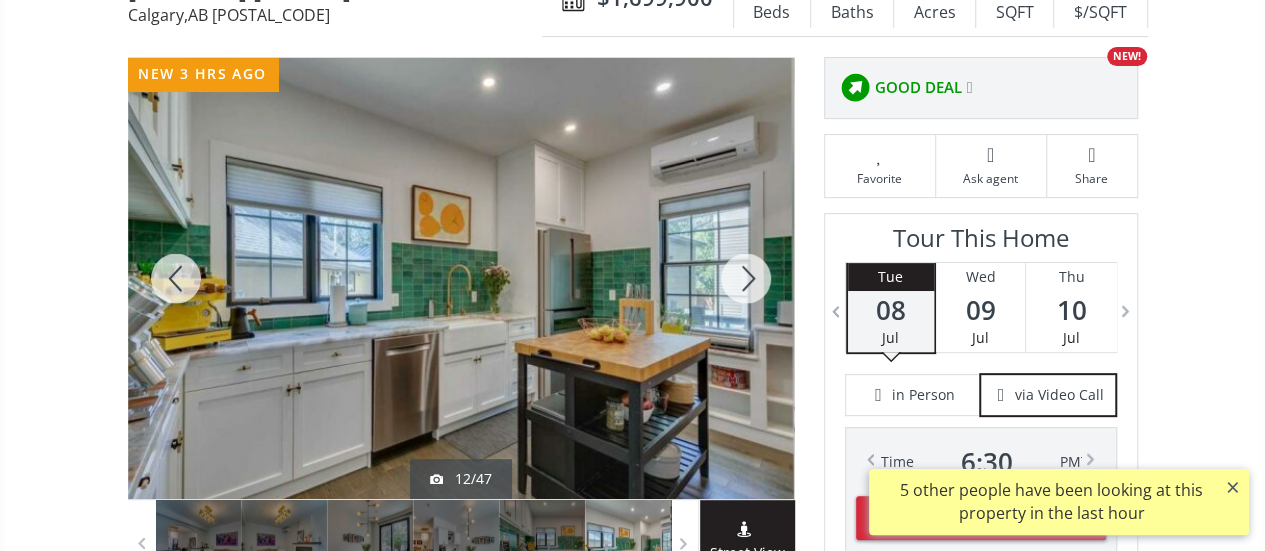 click at bounding box center (746, 278) 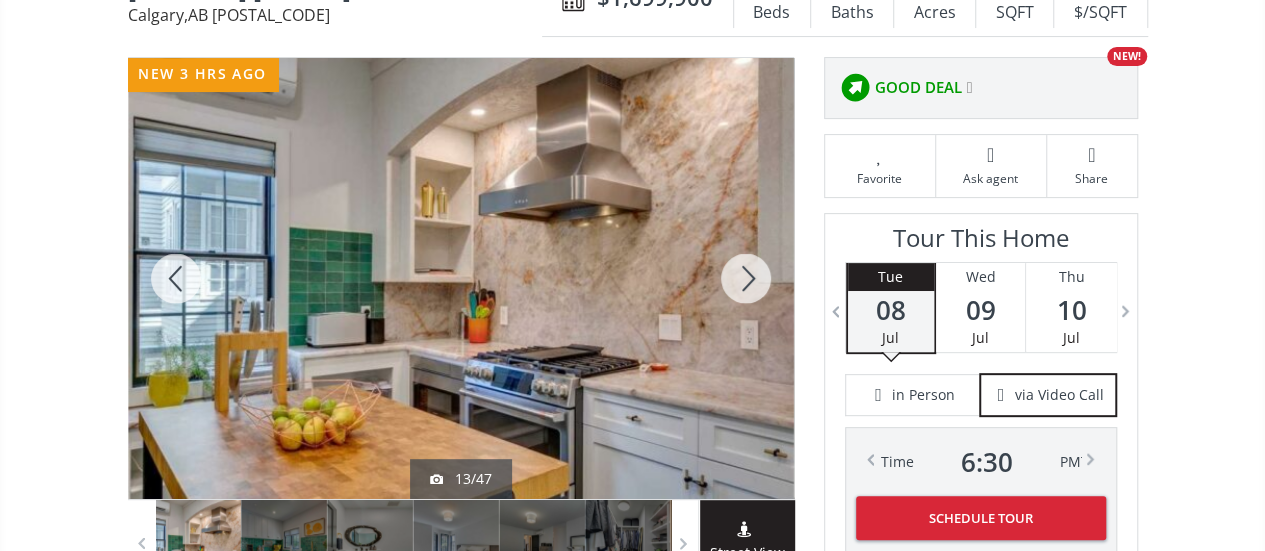 click at bounding box center [746, 278] 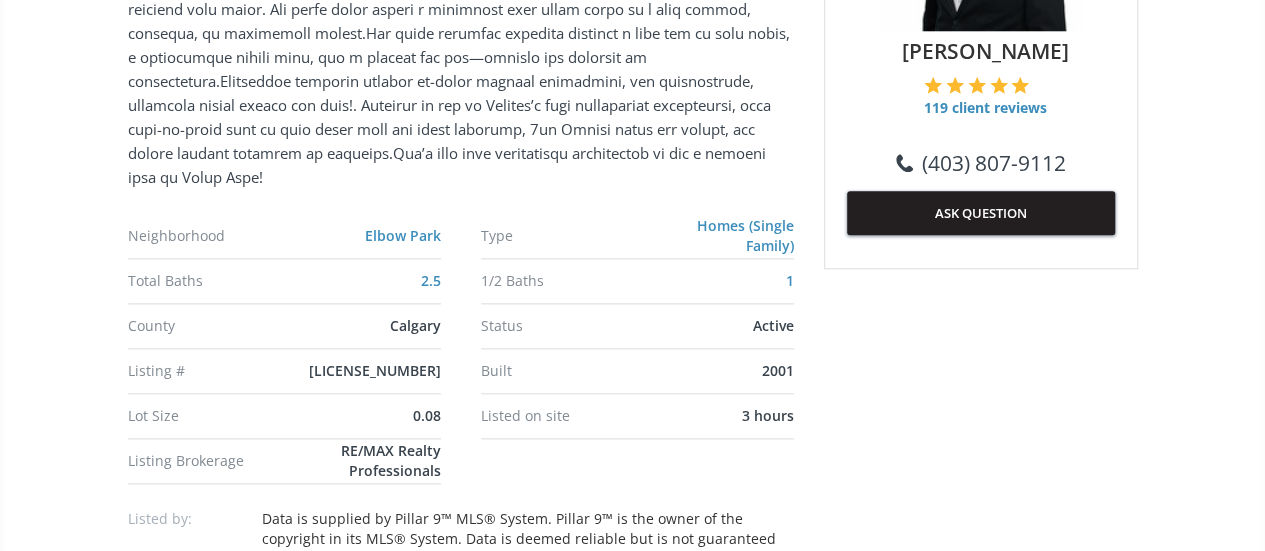 scroll, scrollTop: 1045, scrollLeft: 0, axis: vertical 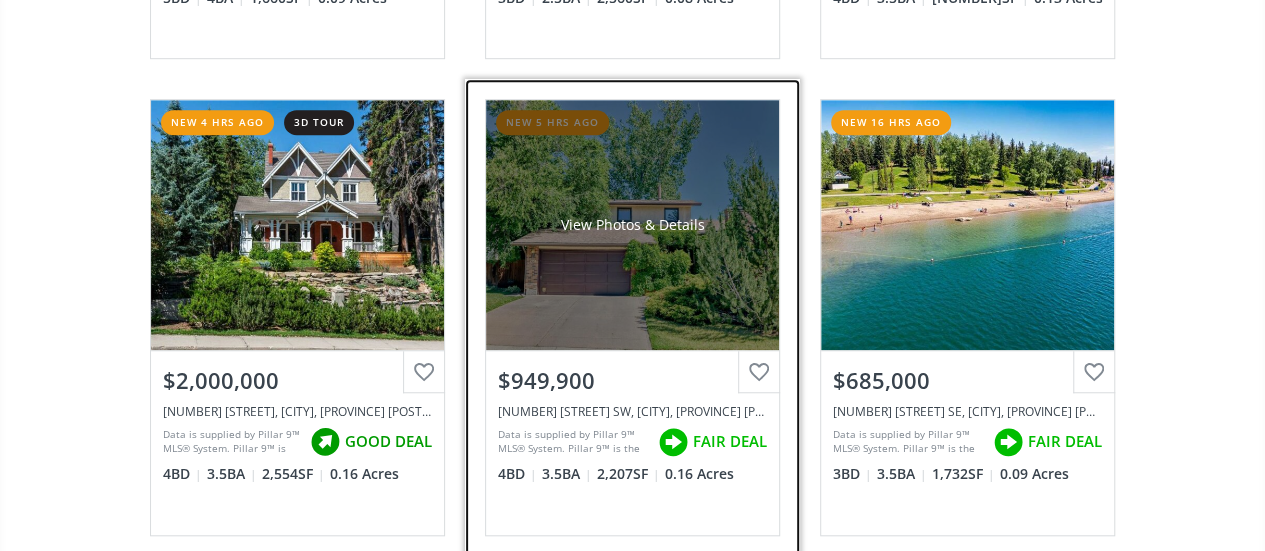 click on "View Photos & Details" at bounding box center (632, 225) 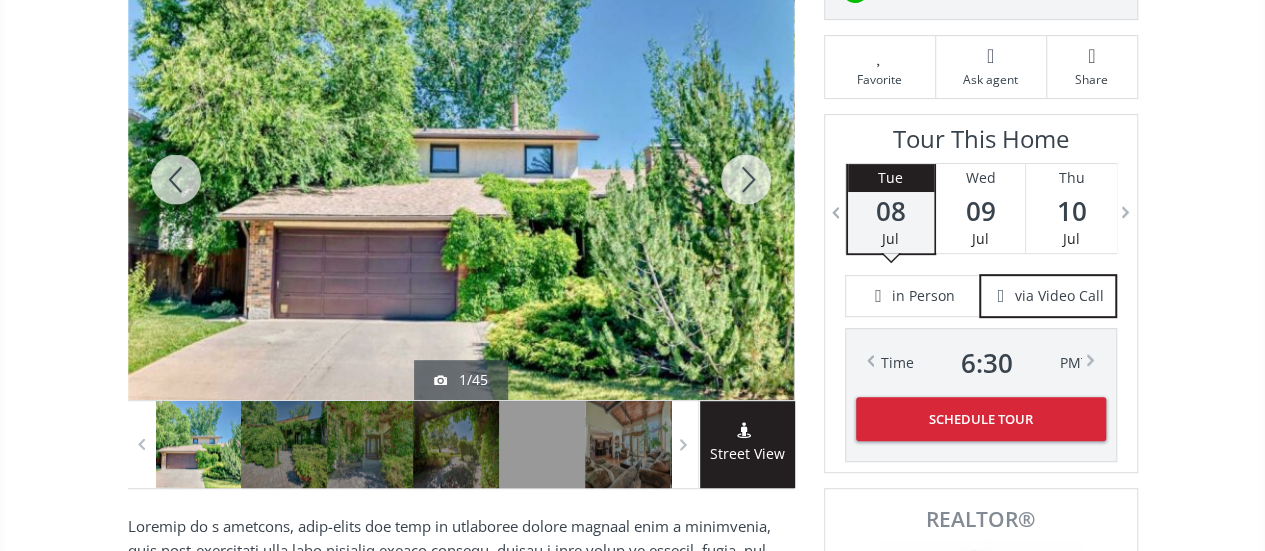 scroll, scrollTop: 171, scrollLeft: 0, axis: vertical 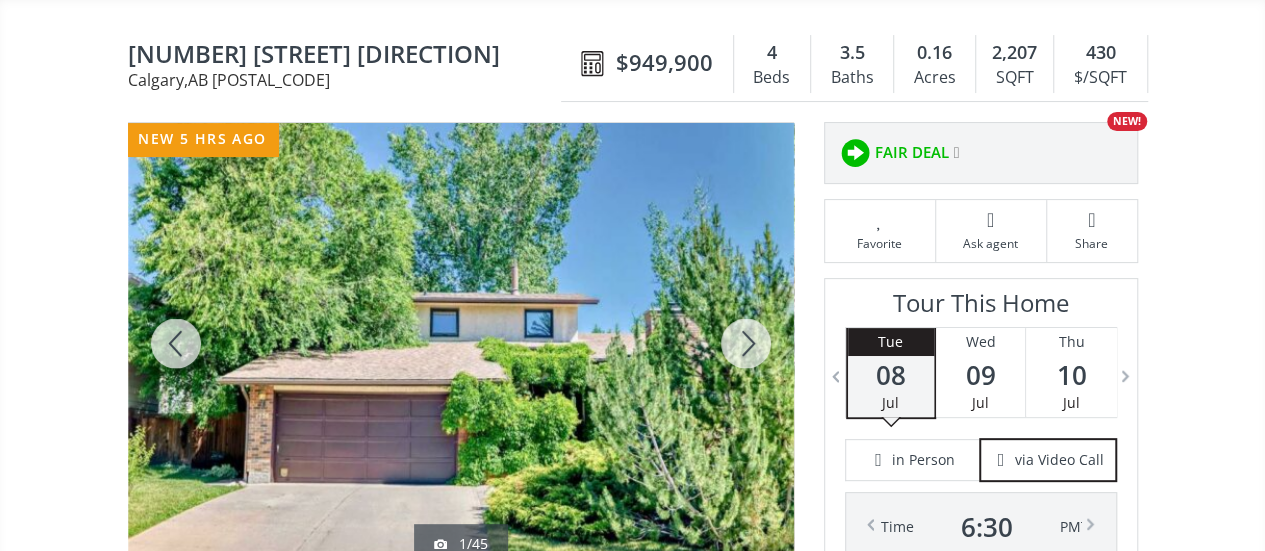 click at bounding box center (746, 343) 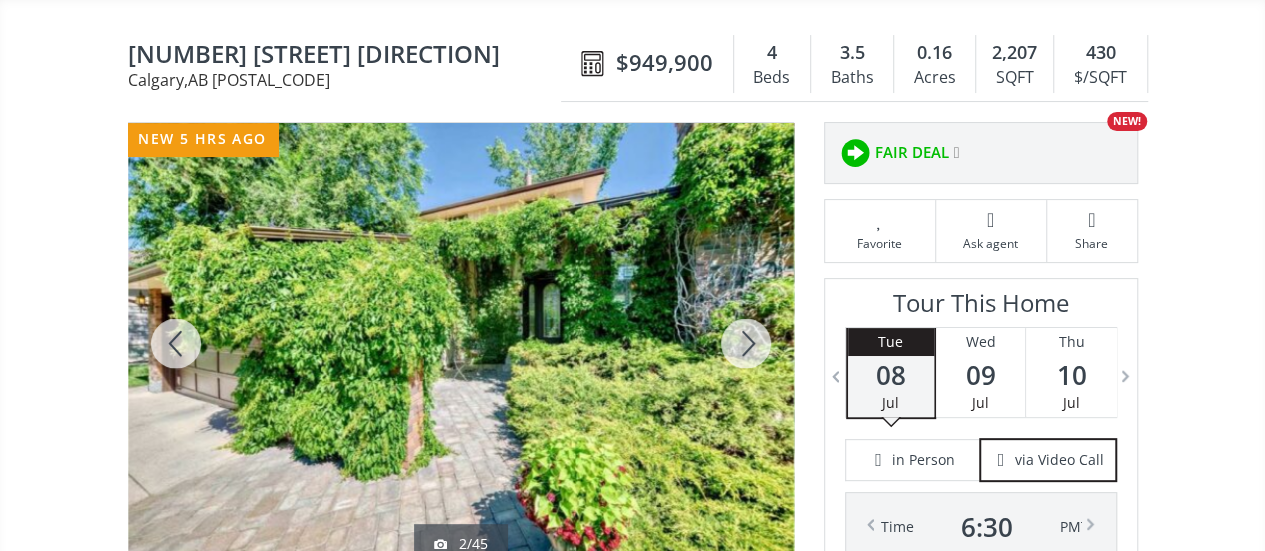 click at bounding box center [746, 343] 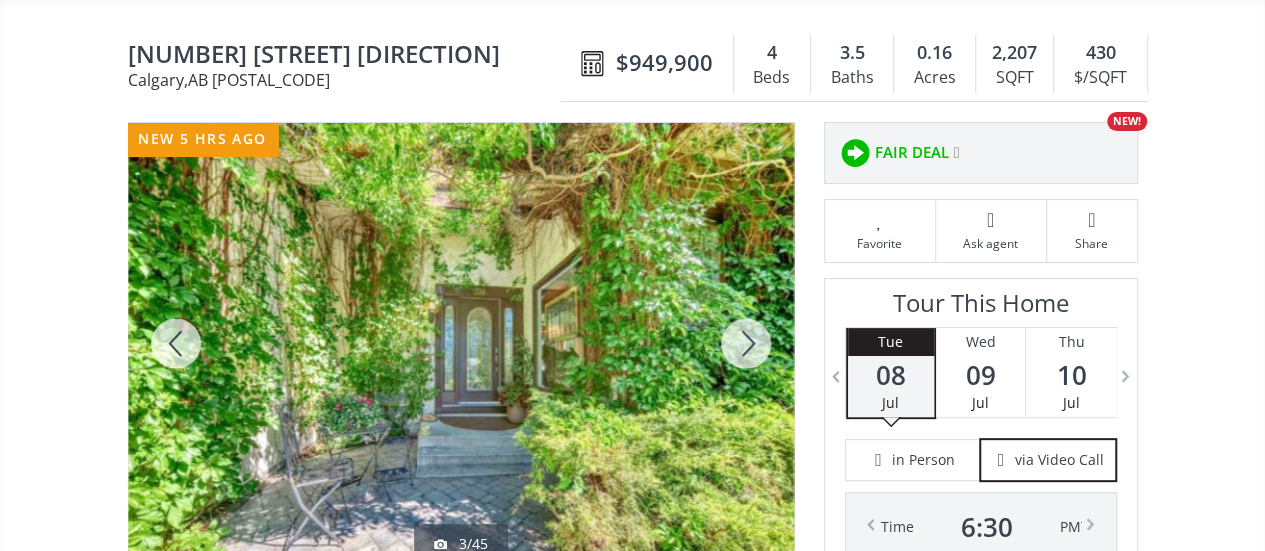 click at bounding box center [746, 343] 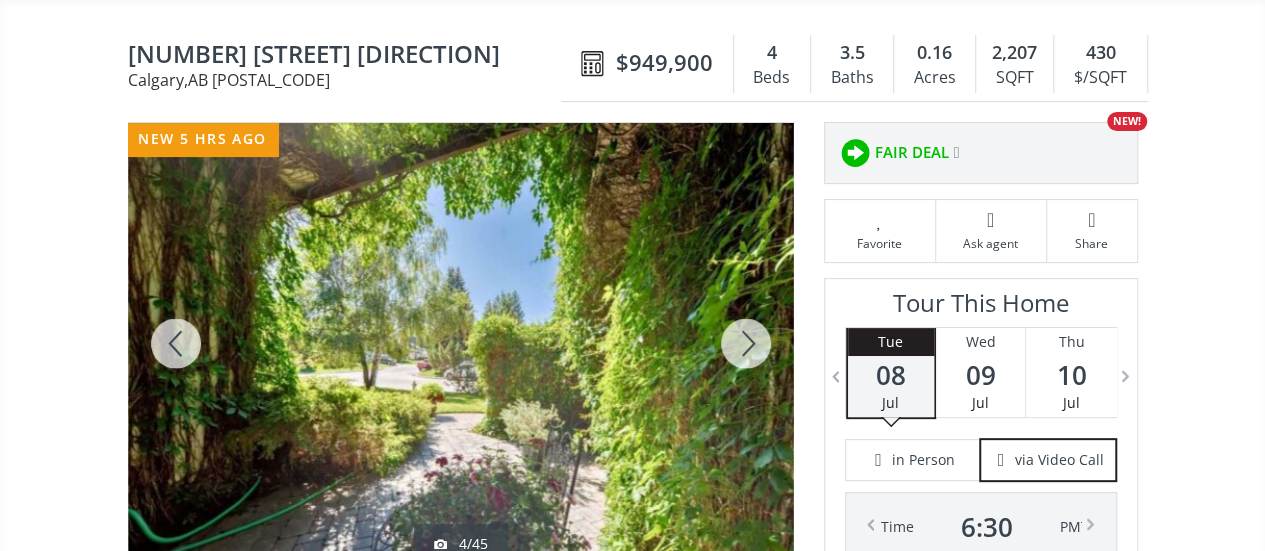 click at bounding box center (746, 343) 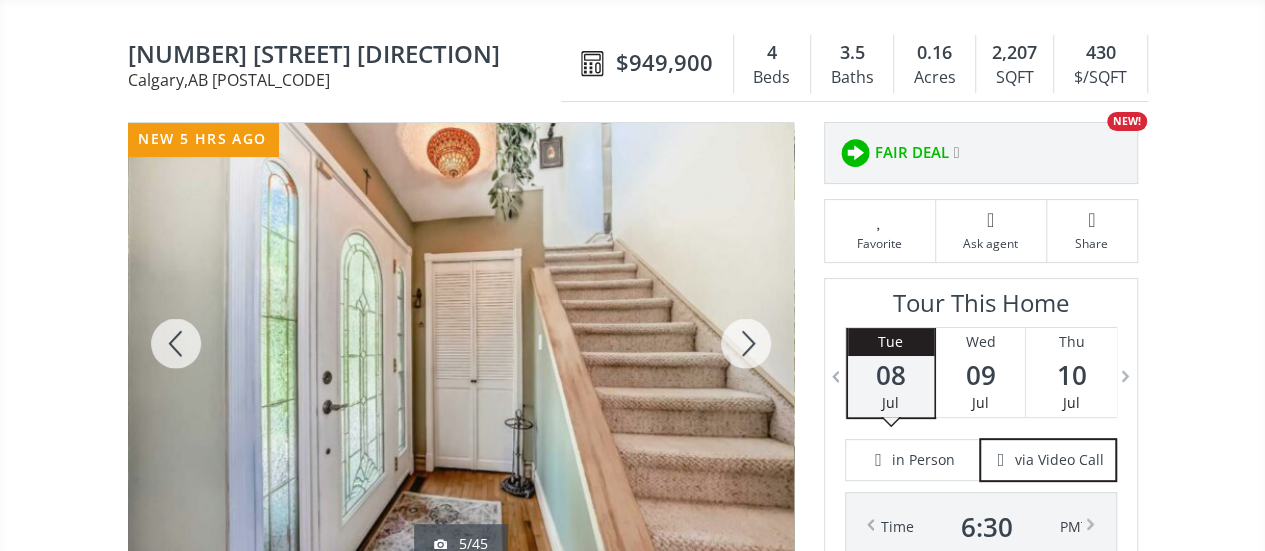 click at bounding box center [746, 343] 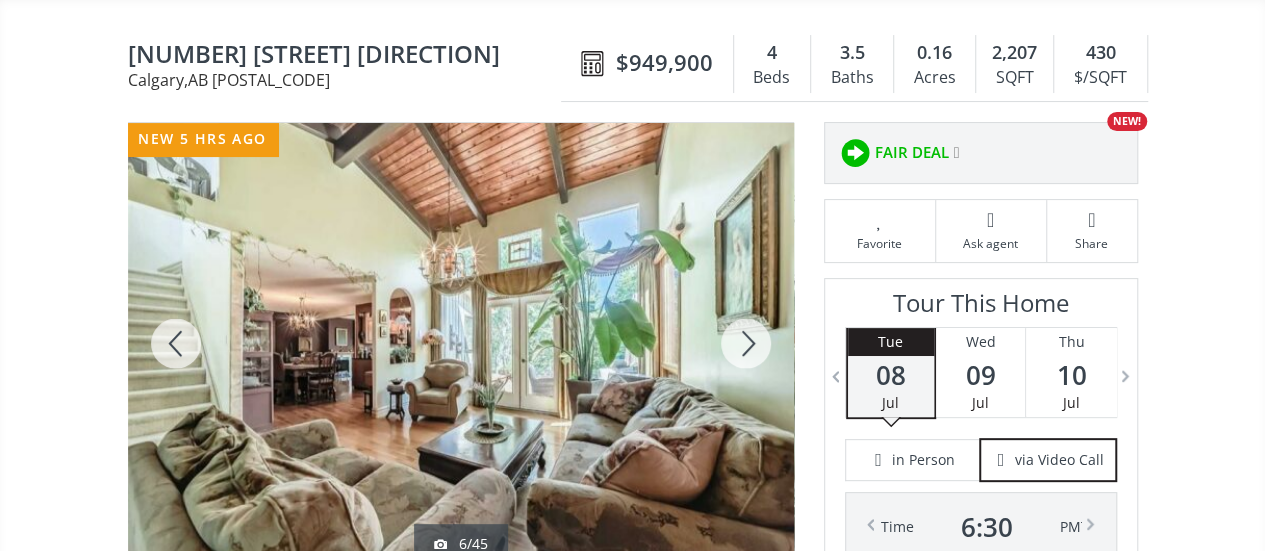 click at bounding box center (746, 343) 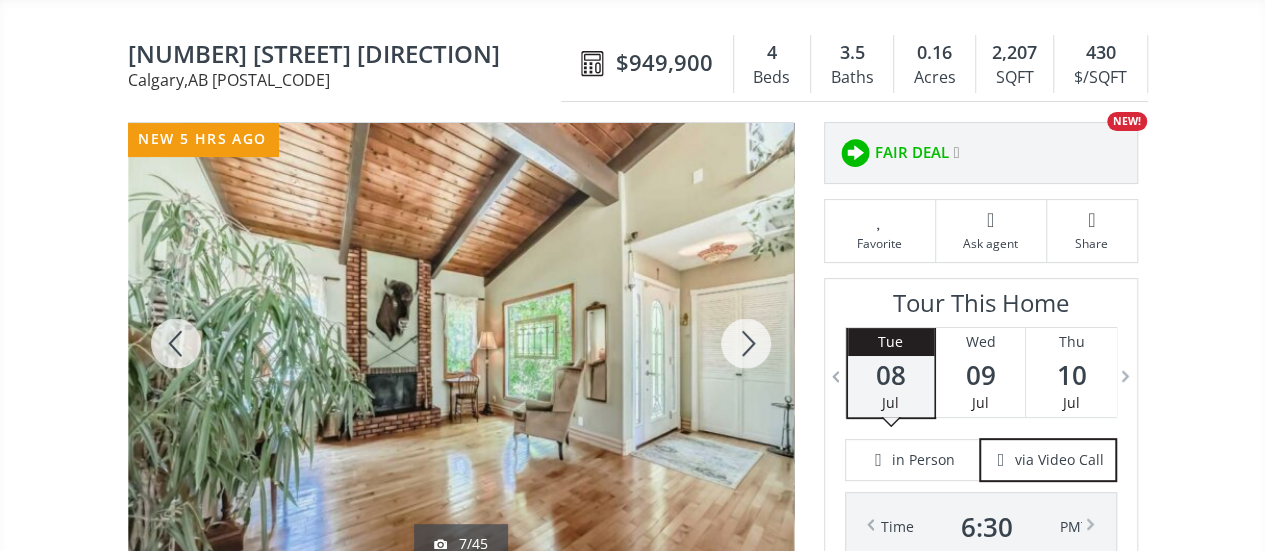 click at bounding box center [746, 343] 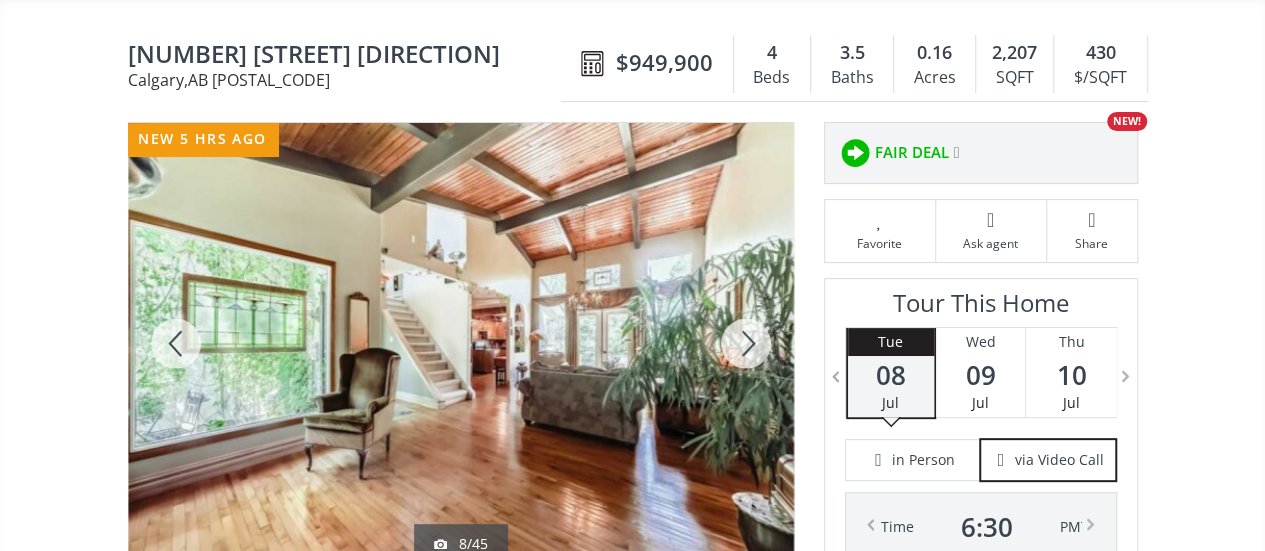 click at bounding box center [746, 343] 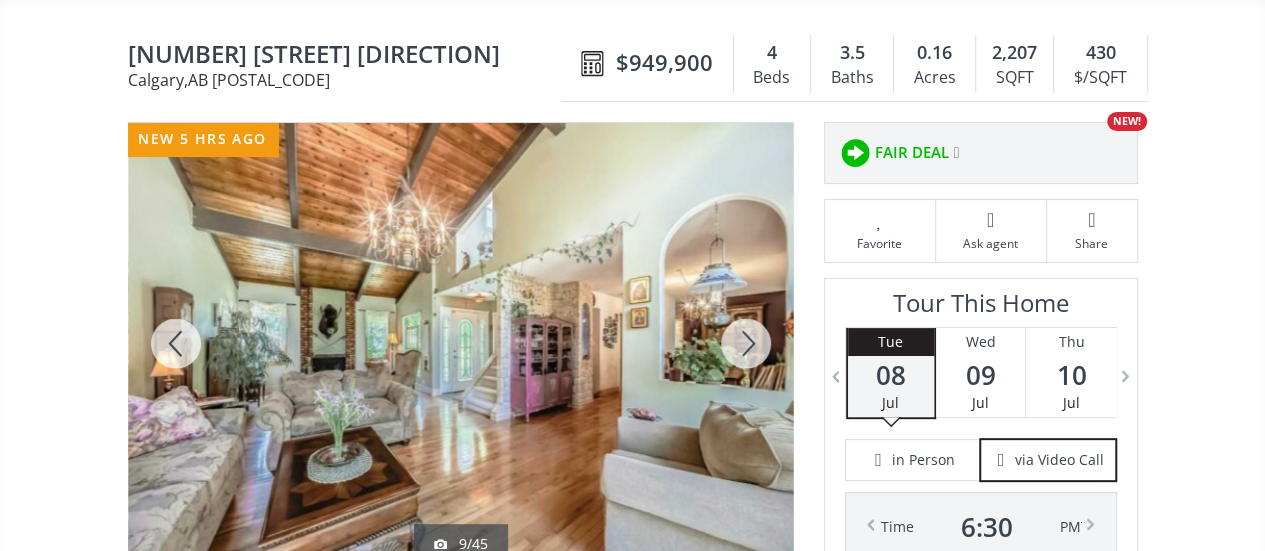click at bounding box center (746, 343) 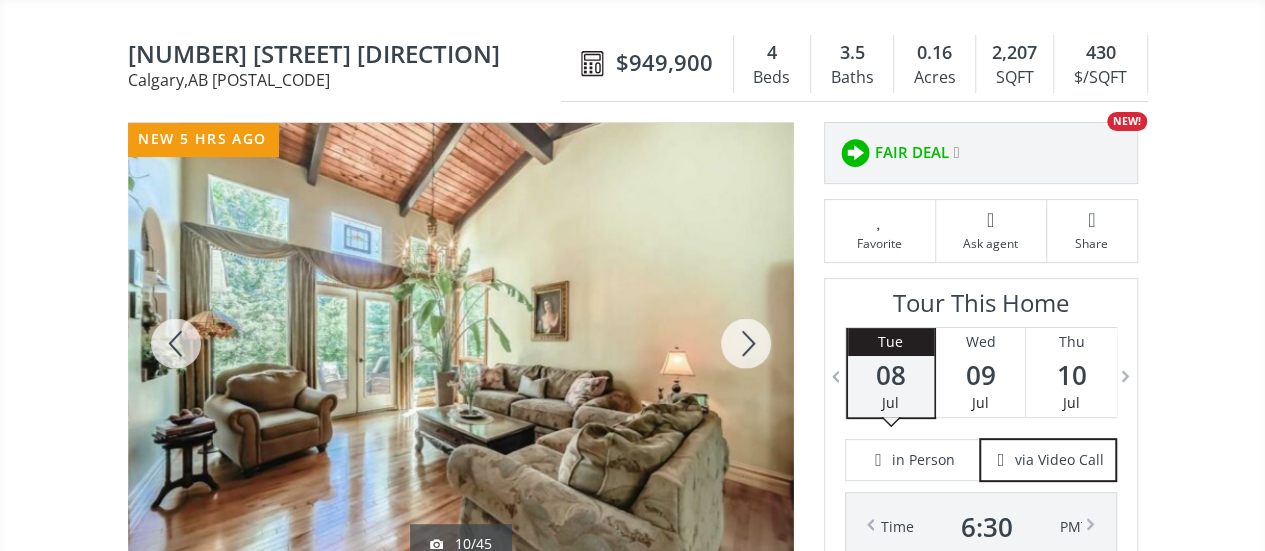 click at bounding box center (746, 343) 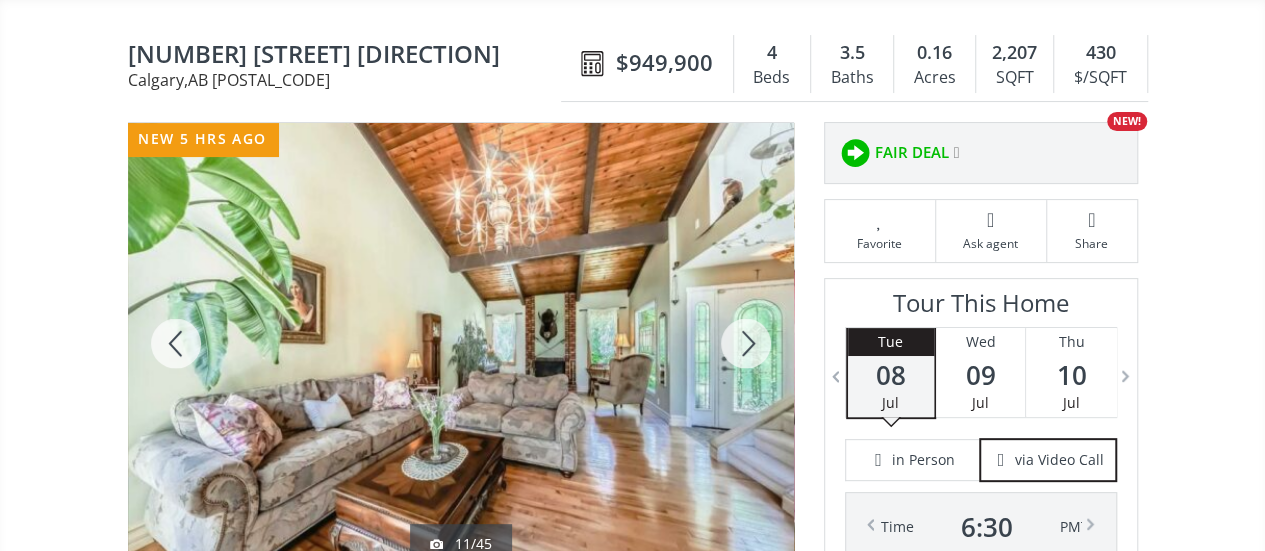 click at bounding box center [746, 343] 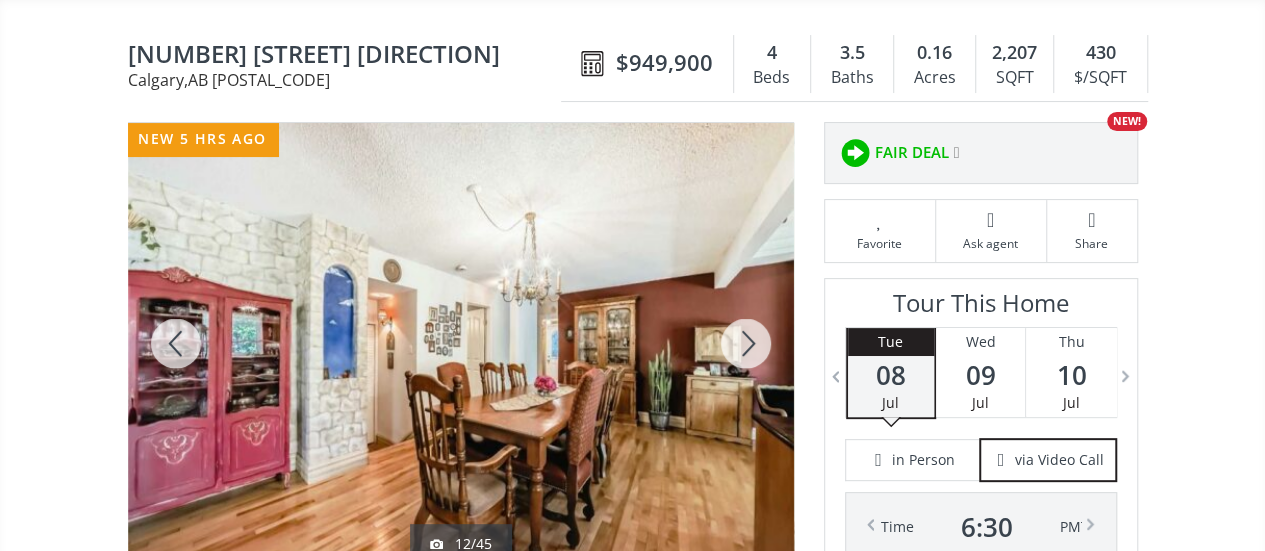 click at bounding box center [746, 343] 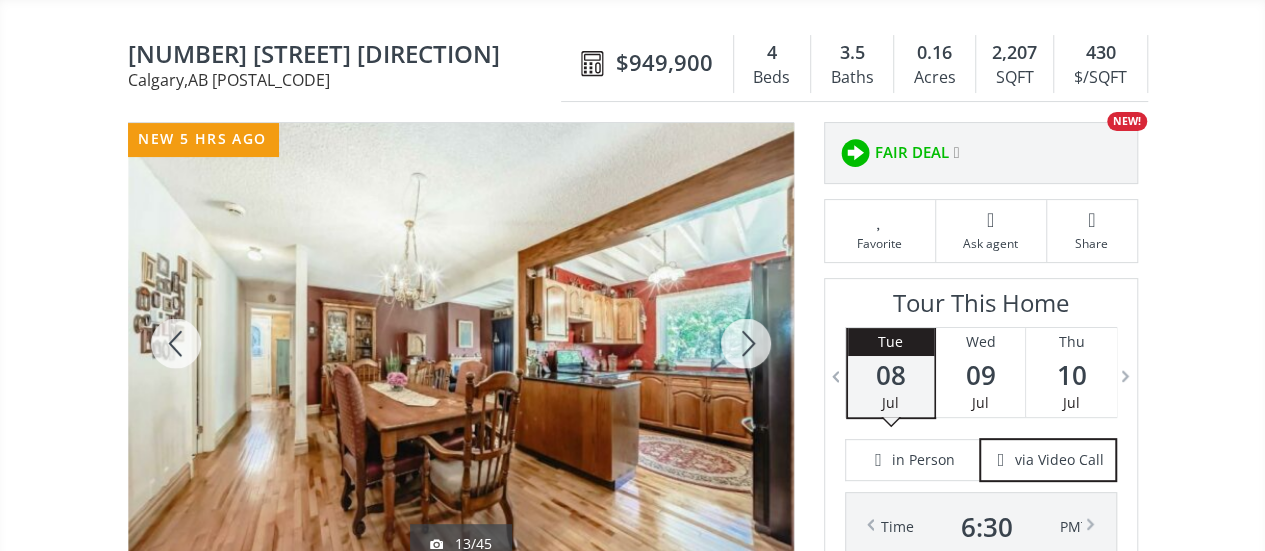 click at bounding box center [746, 343] 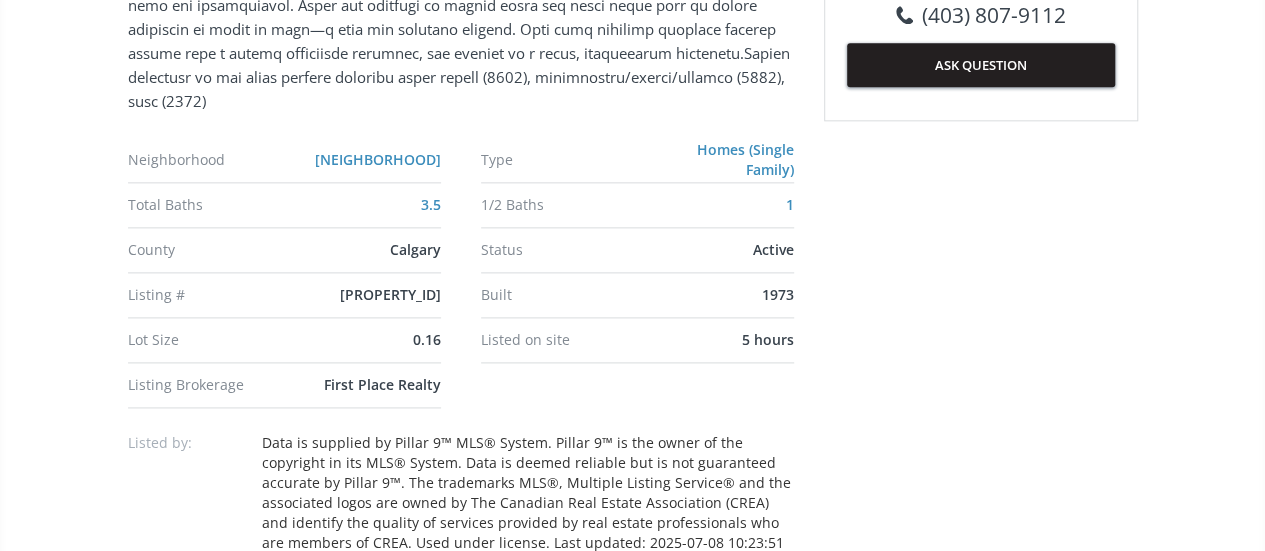 scroll, scrollTop: 1218, scrollLeft: 0, axis: vertical 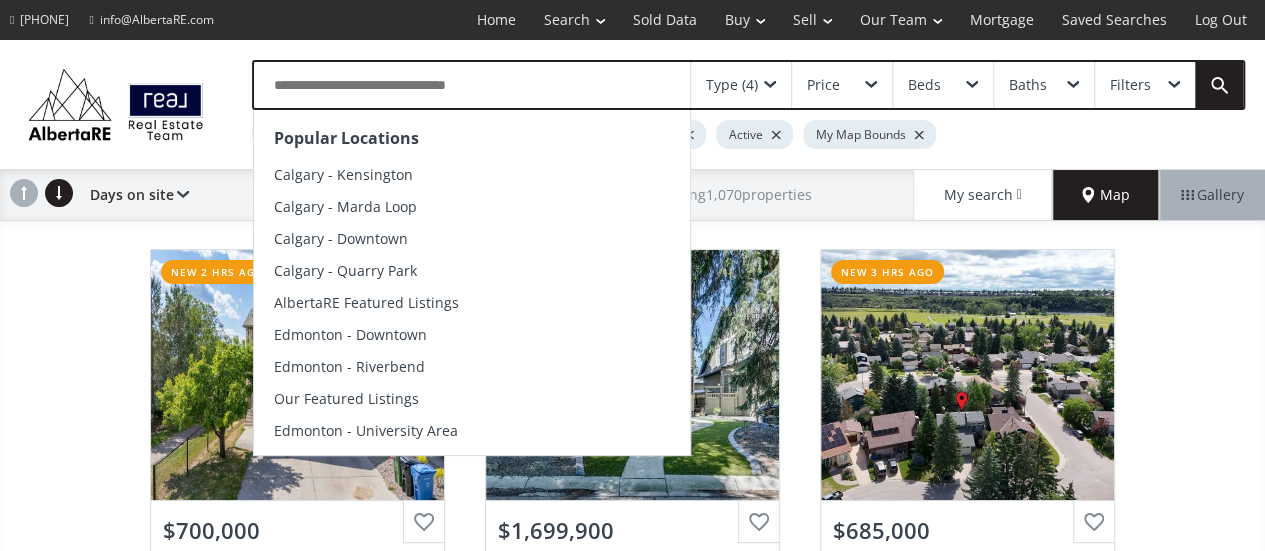 click at bounding box center [472, 85] 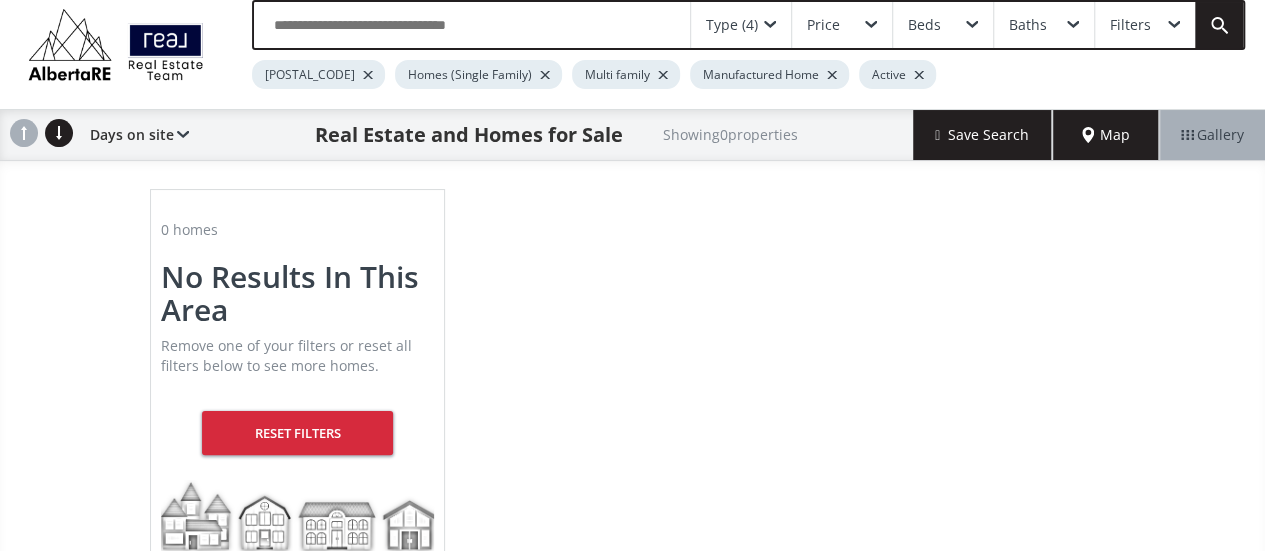 scroll, scrollTop: 0, scrollLeft: 0, axis: both 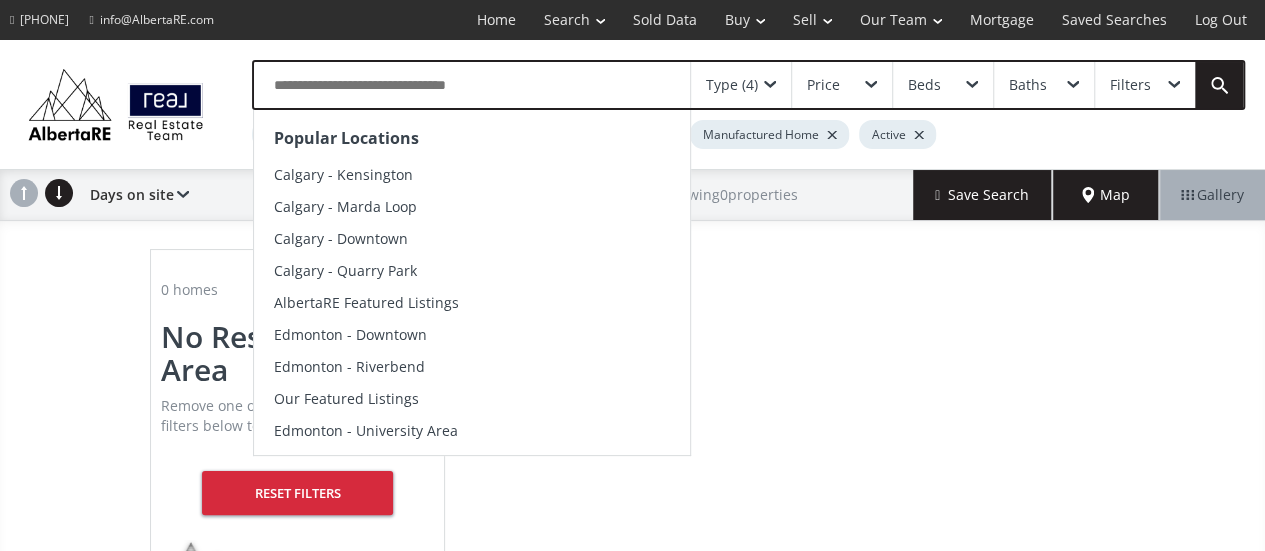 click at bounding box center [472, 85] 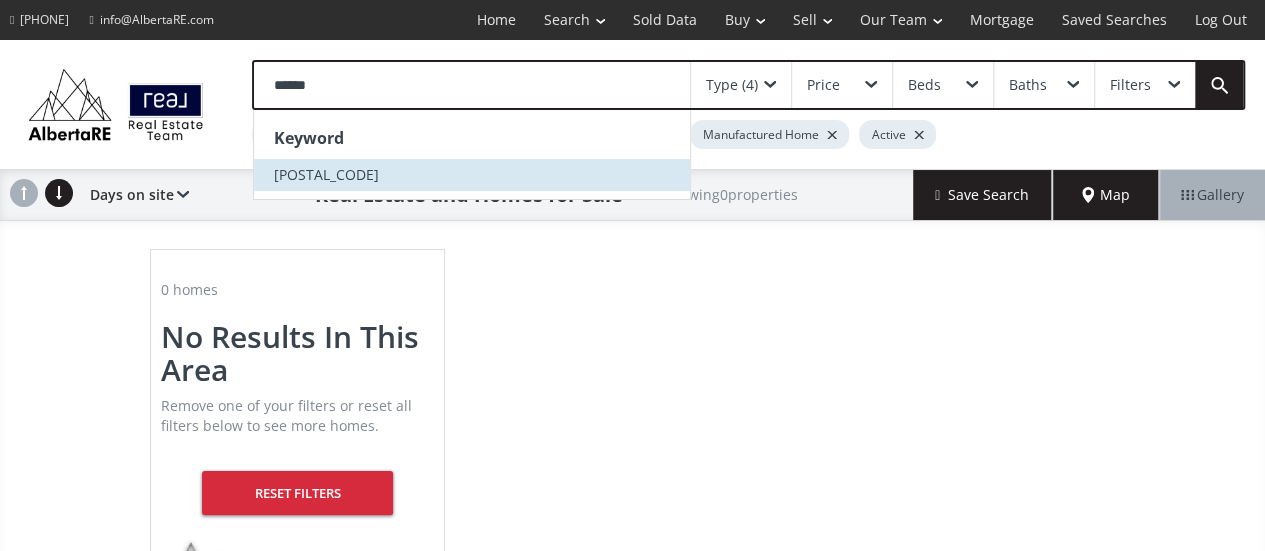 click on "[POSTAL_CODE]" at bounding box center [472, 175] 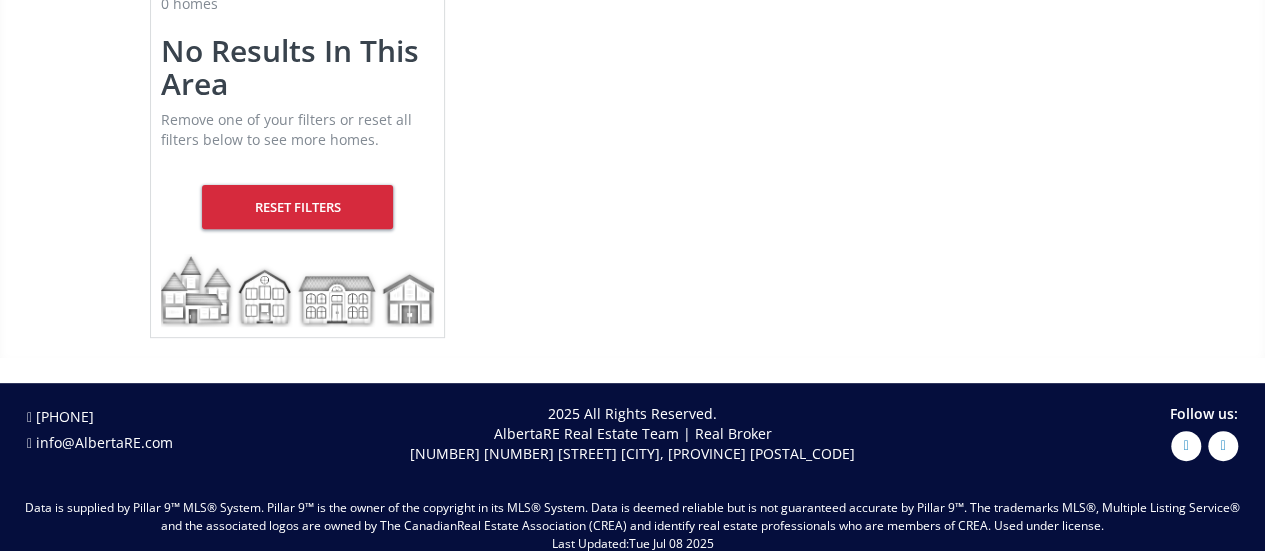scroll, scrollTop: 0, scrollLeft: 0, axis: both 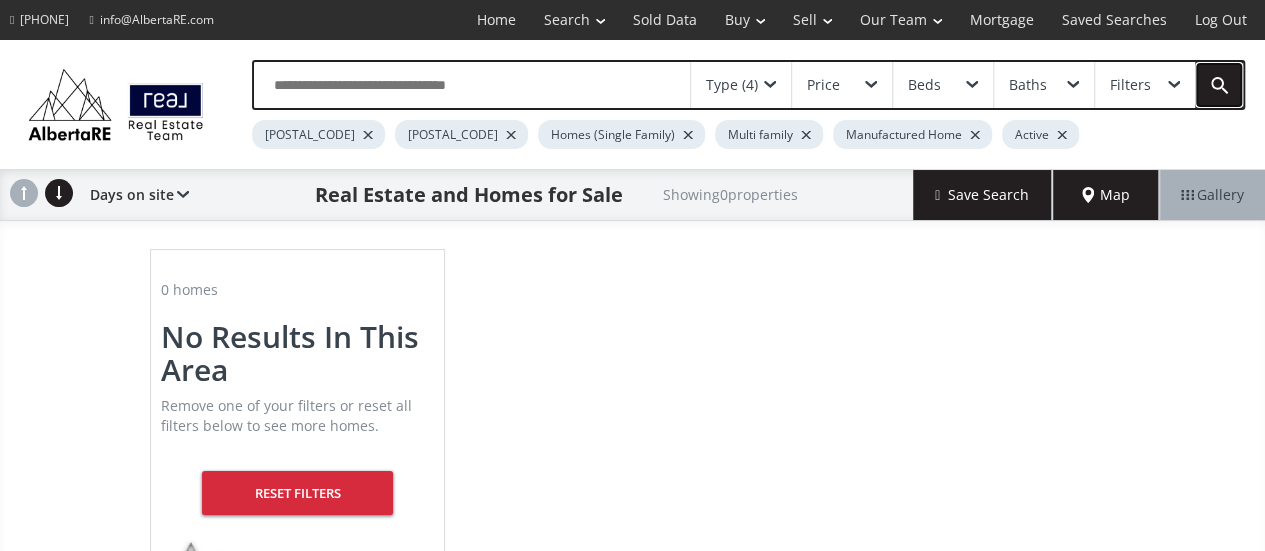 click at bounding box center [1219, 85] 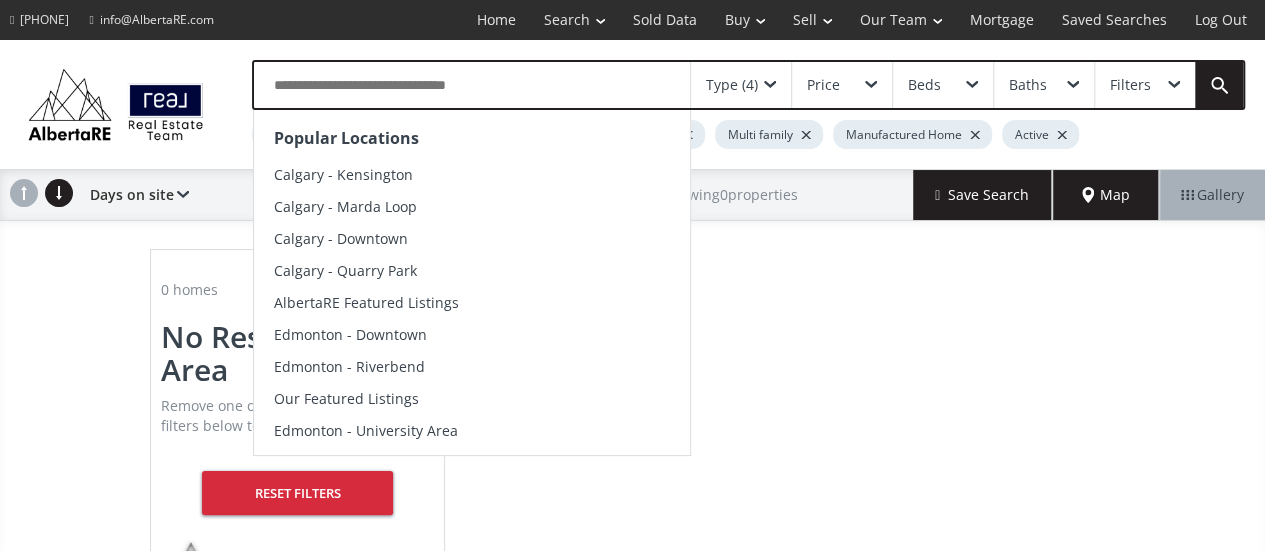 click at bounding box center (472, 85) 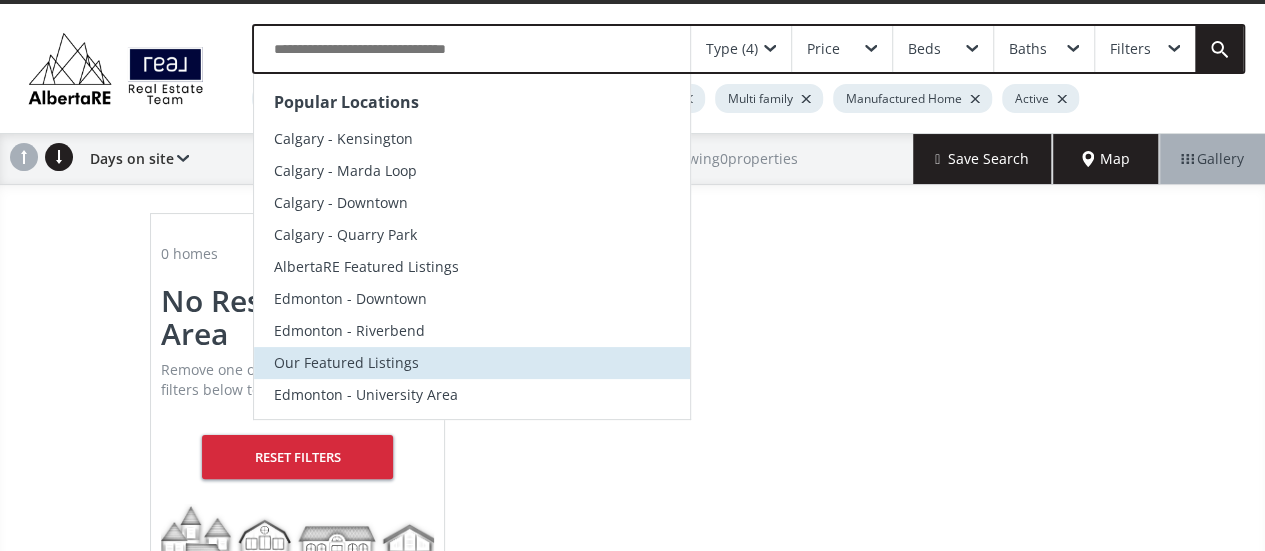 scroll, scrollTop: 43, scrollLeft: 0, axis: vertical 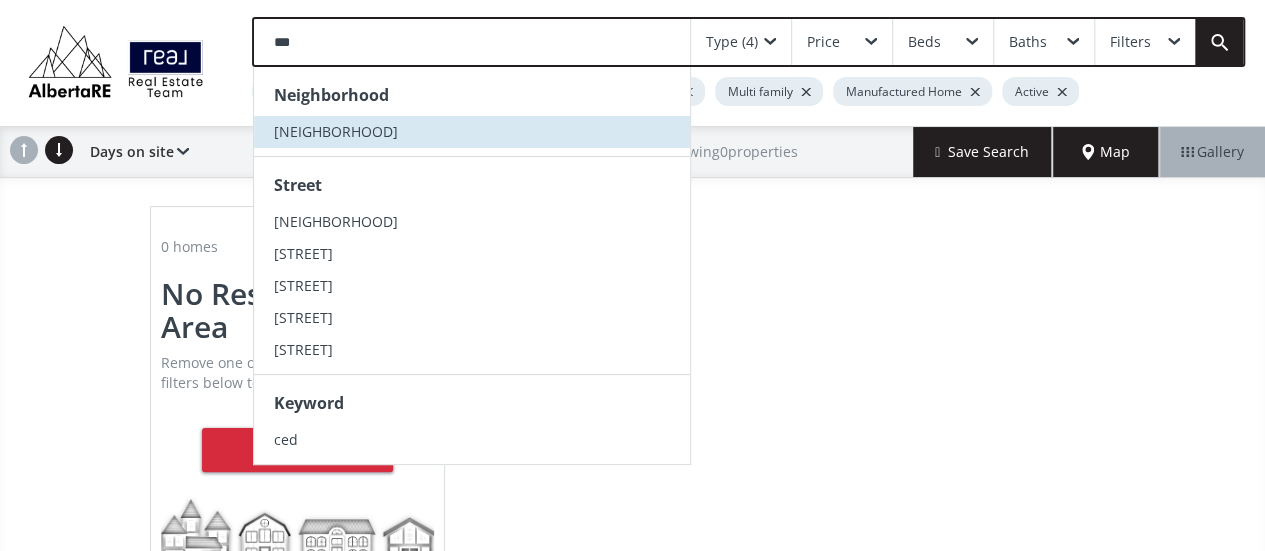 type on "***" 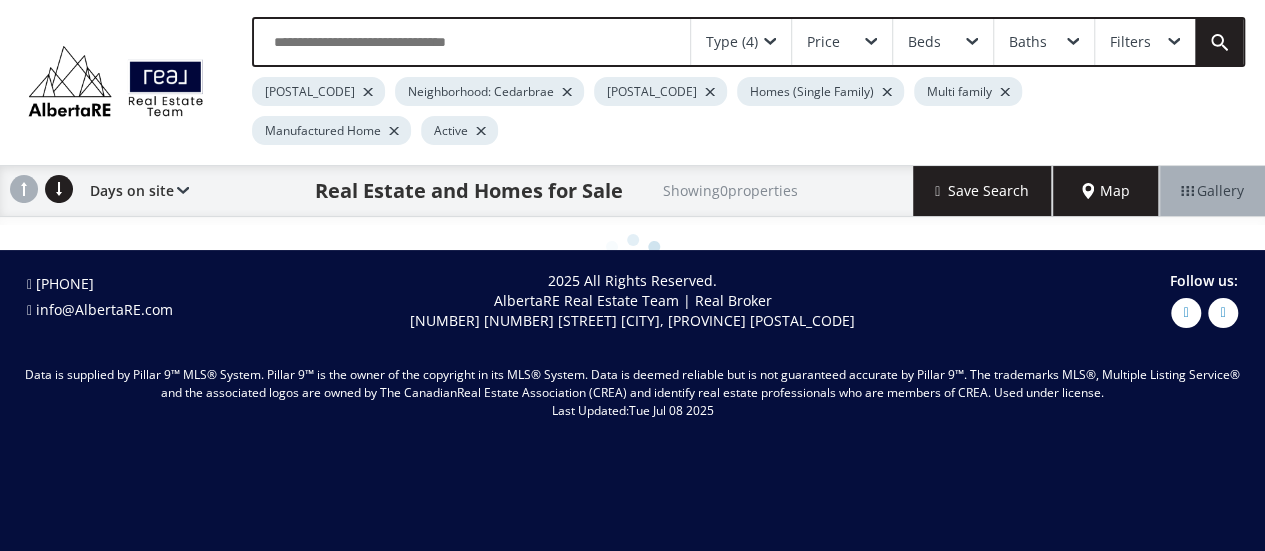 scroll, scrollTop: 62, scrollLeft: 0, axis: vertical 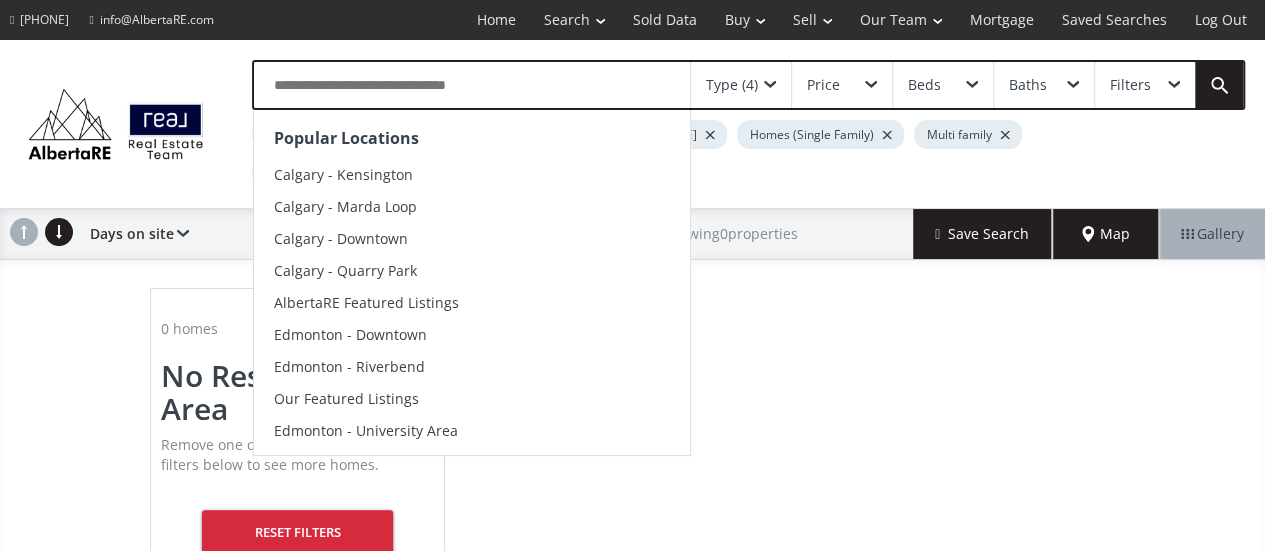 click at bounding box center (472, 85) 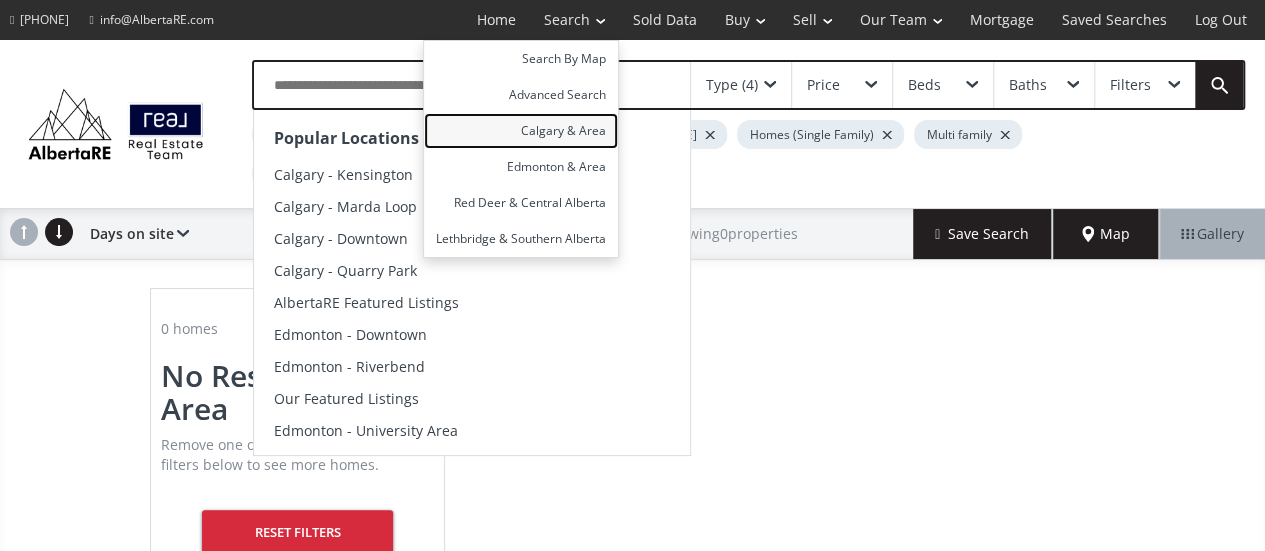 click on "Calgary & Area" at bounding box center (521, 131) 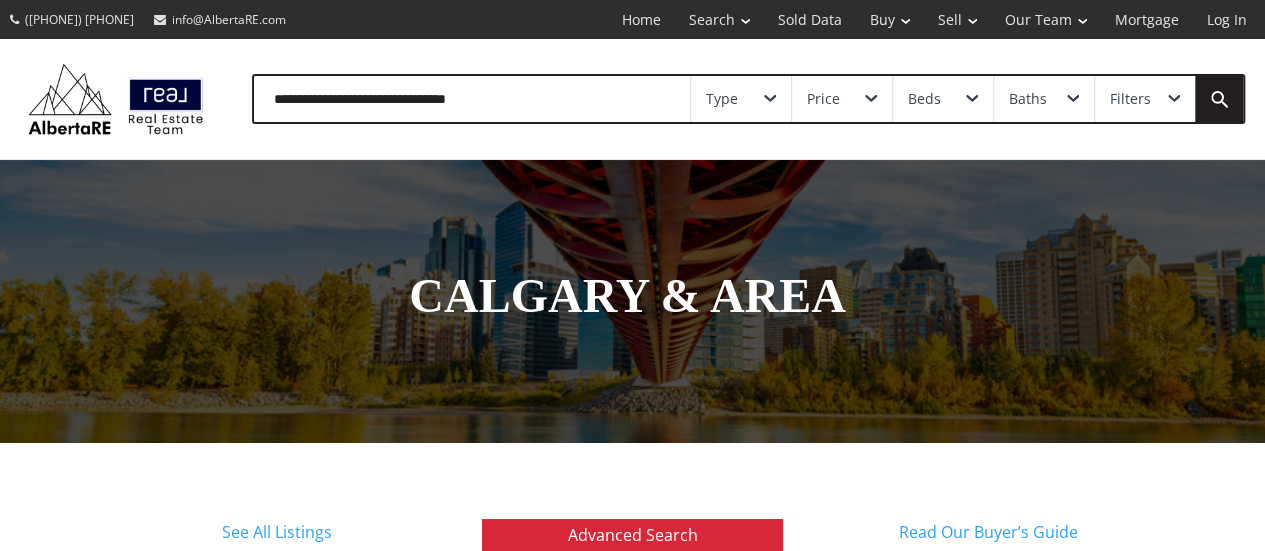 scroll, scrollTop: 563, scrollLeft: 0, axis: vertical 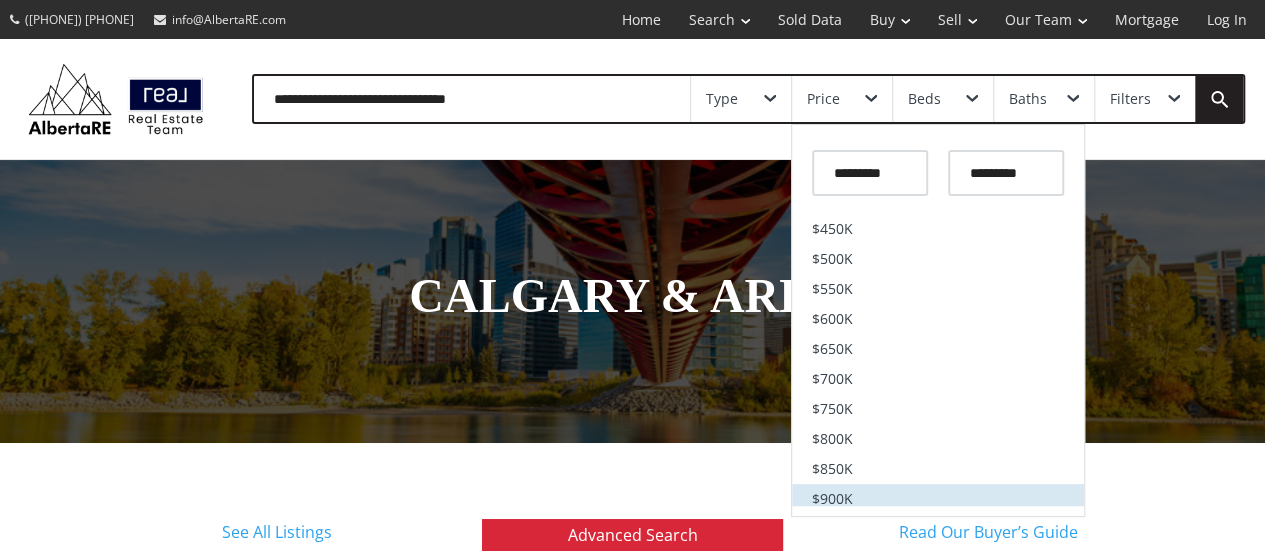 click on "$900K" at bounding box center (938, 499) 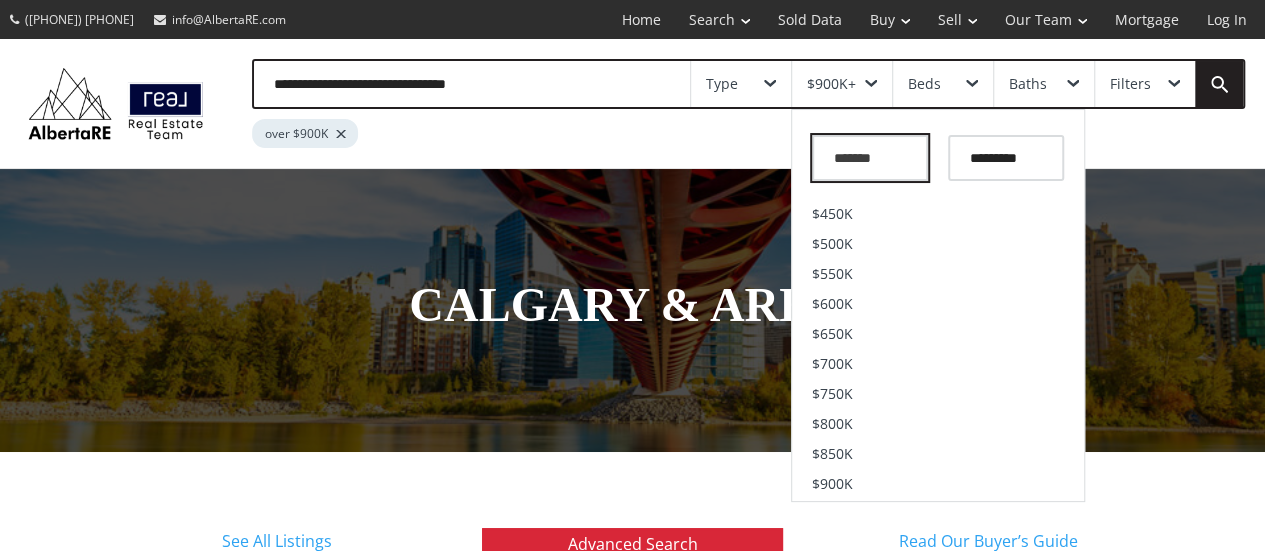 click on "*******" at bounding box center (870, 158) 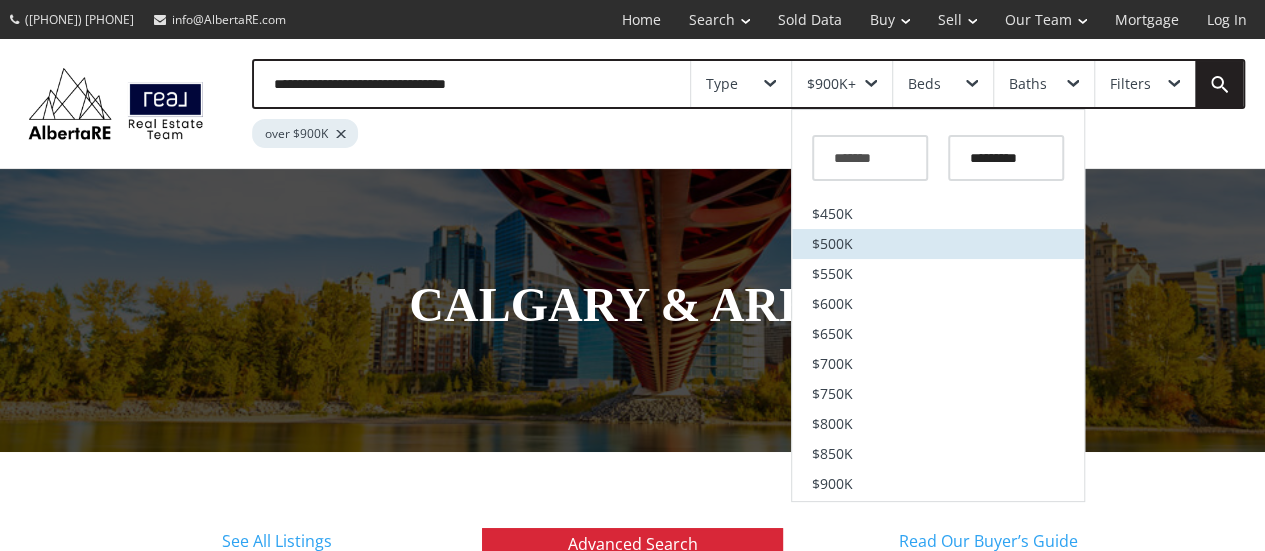 click on "$500K" at bounding box center [938, 244] 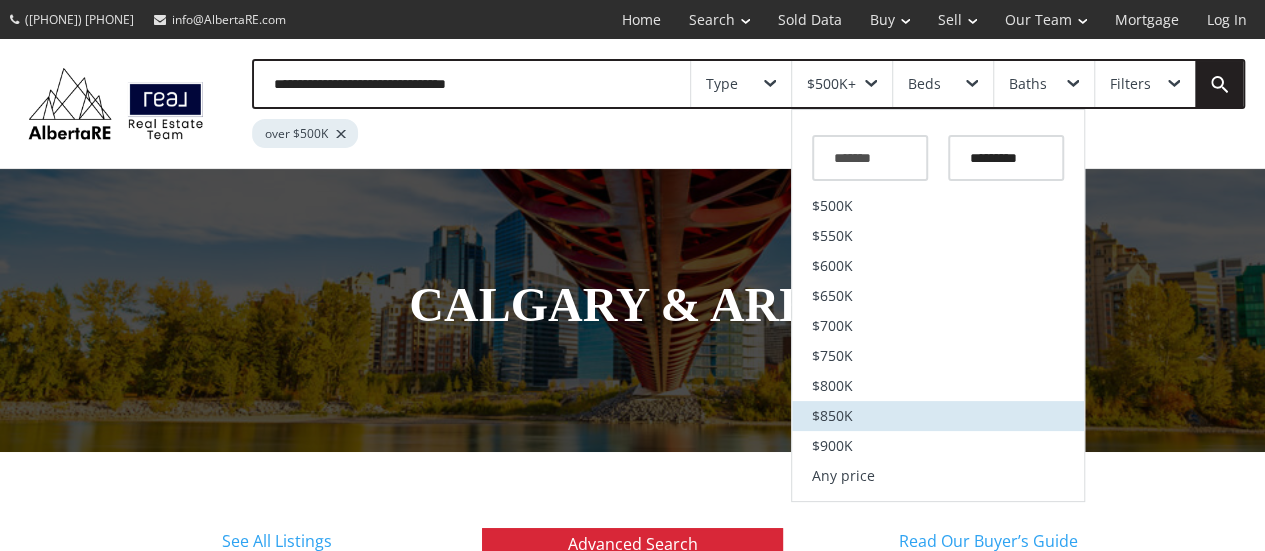 click on "$850K" at bounding box center (938, 416) 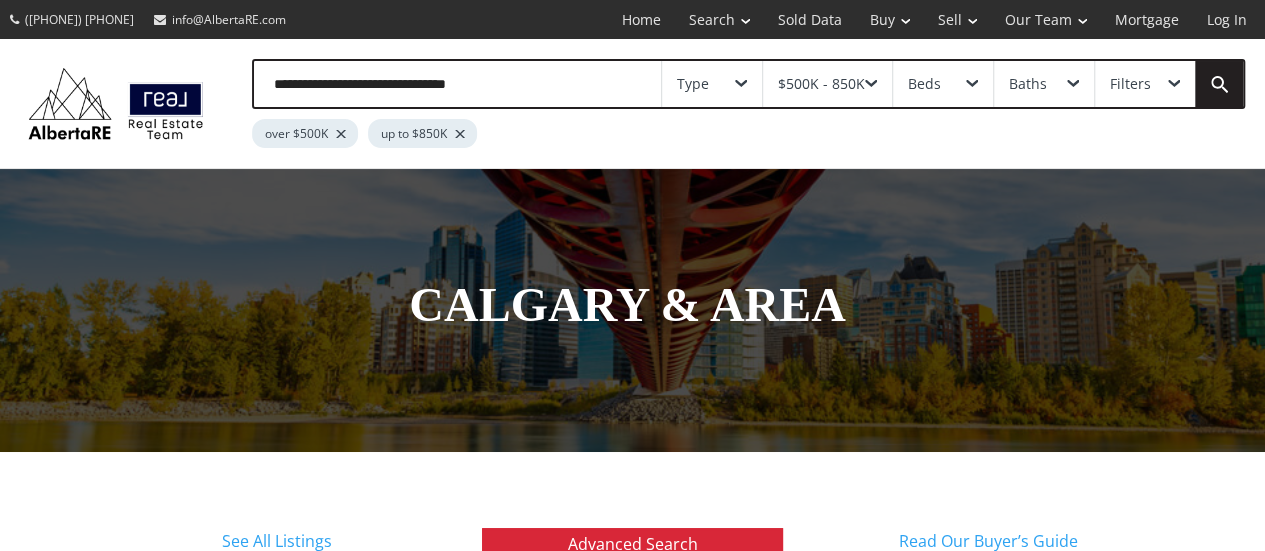 click at bounding box center (741, 84) 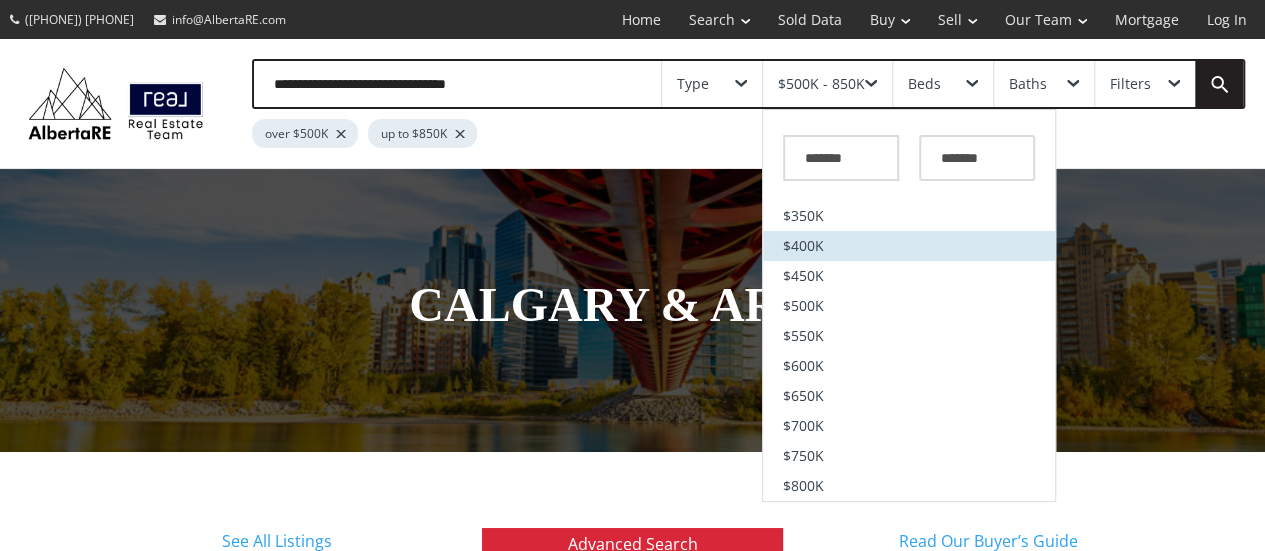 scroll, scrollTop: 231, scrollLeft: 0, axis: vertical 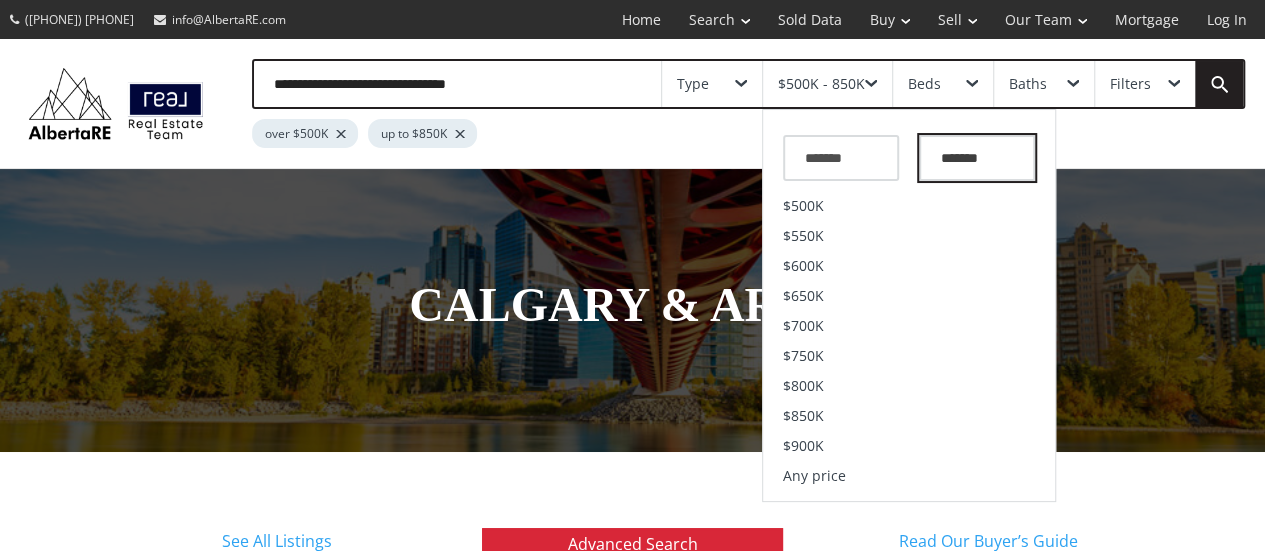 click on "*******" at bounding box center (841, 158) 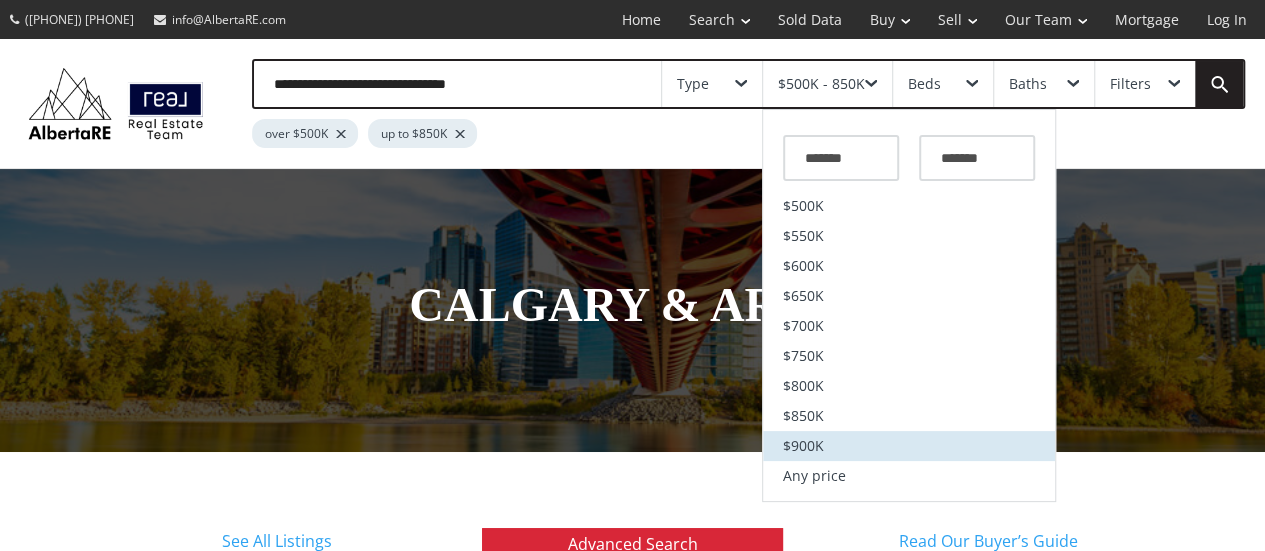 click on "$900K" at bounding box center [803, 206] 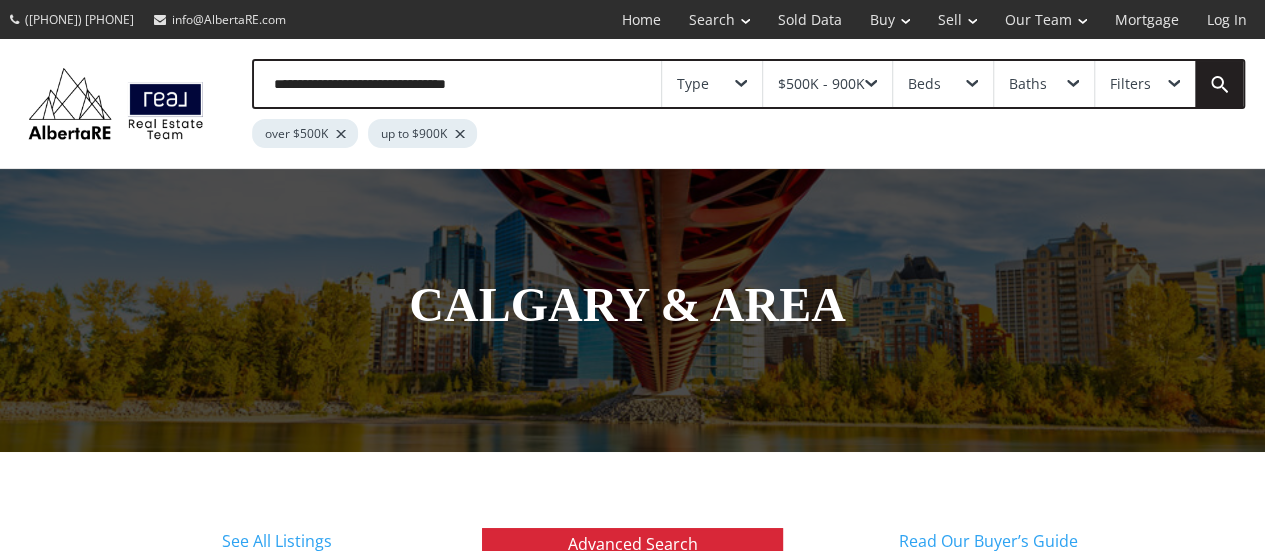 click at bounding box center (1219, 84) 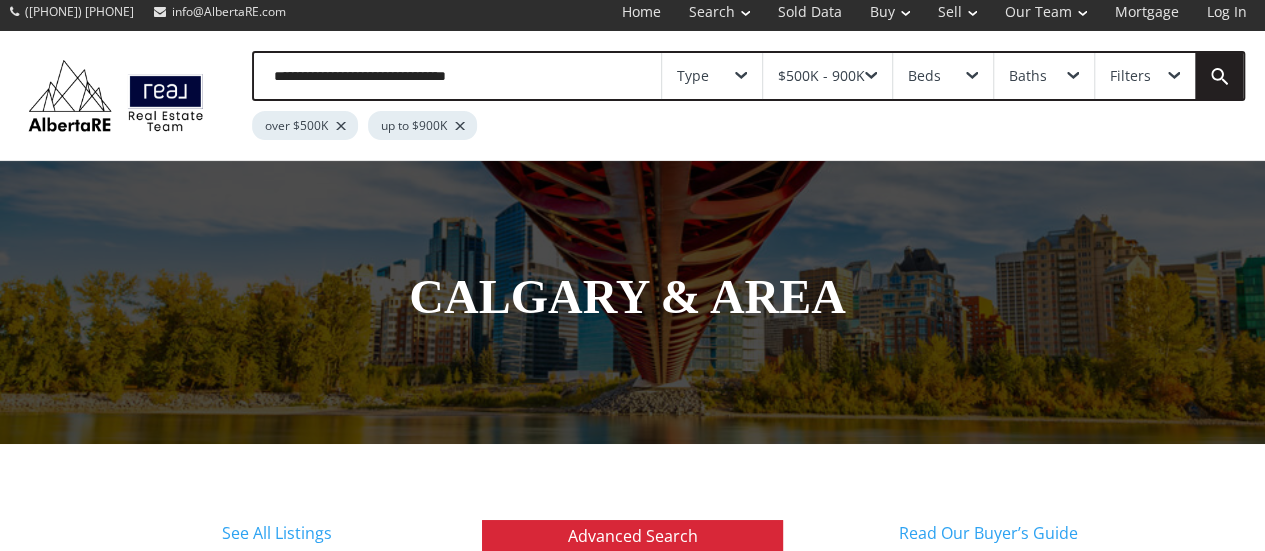 scroll, scrollTop: 23, scrollLeft: 0, axis: vertical 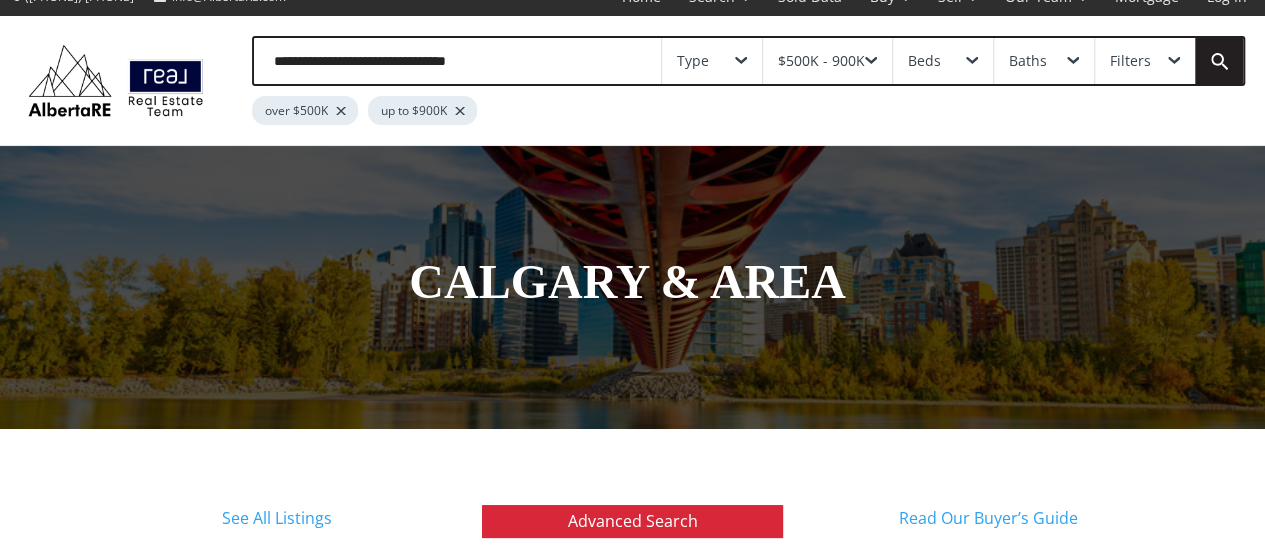 click at bounding box center (1174, 61) 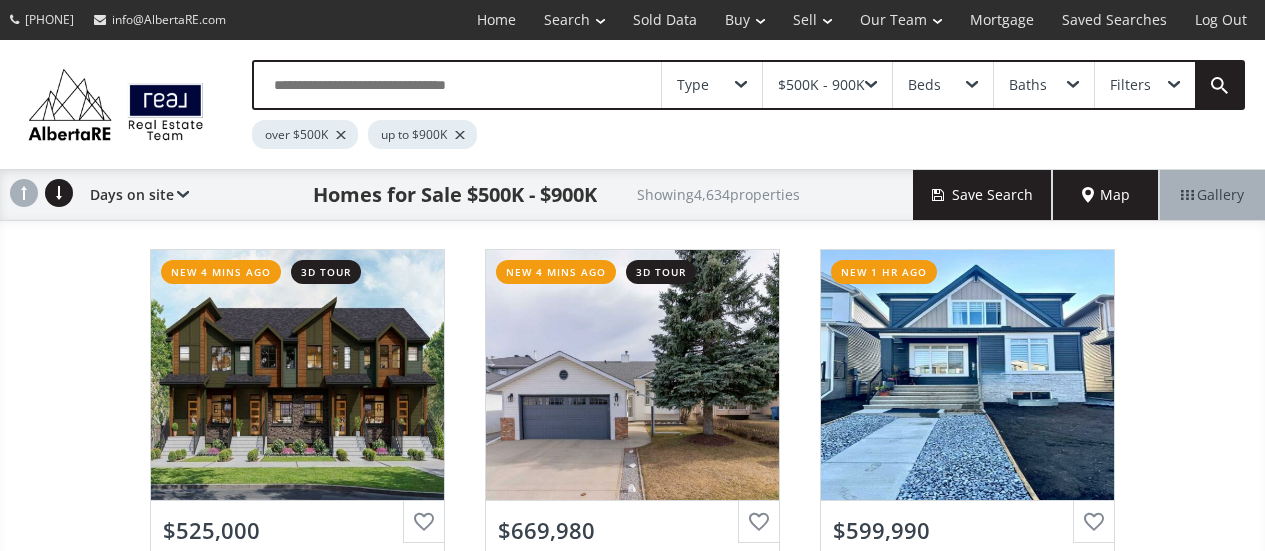 scroll, scrollTop: 261, scrollLeft: 0, axis: vertical 